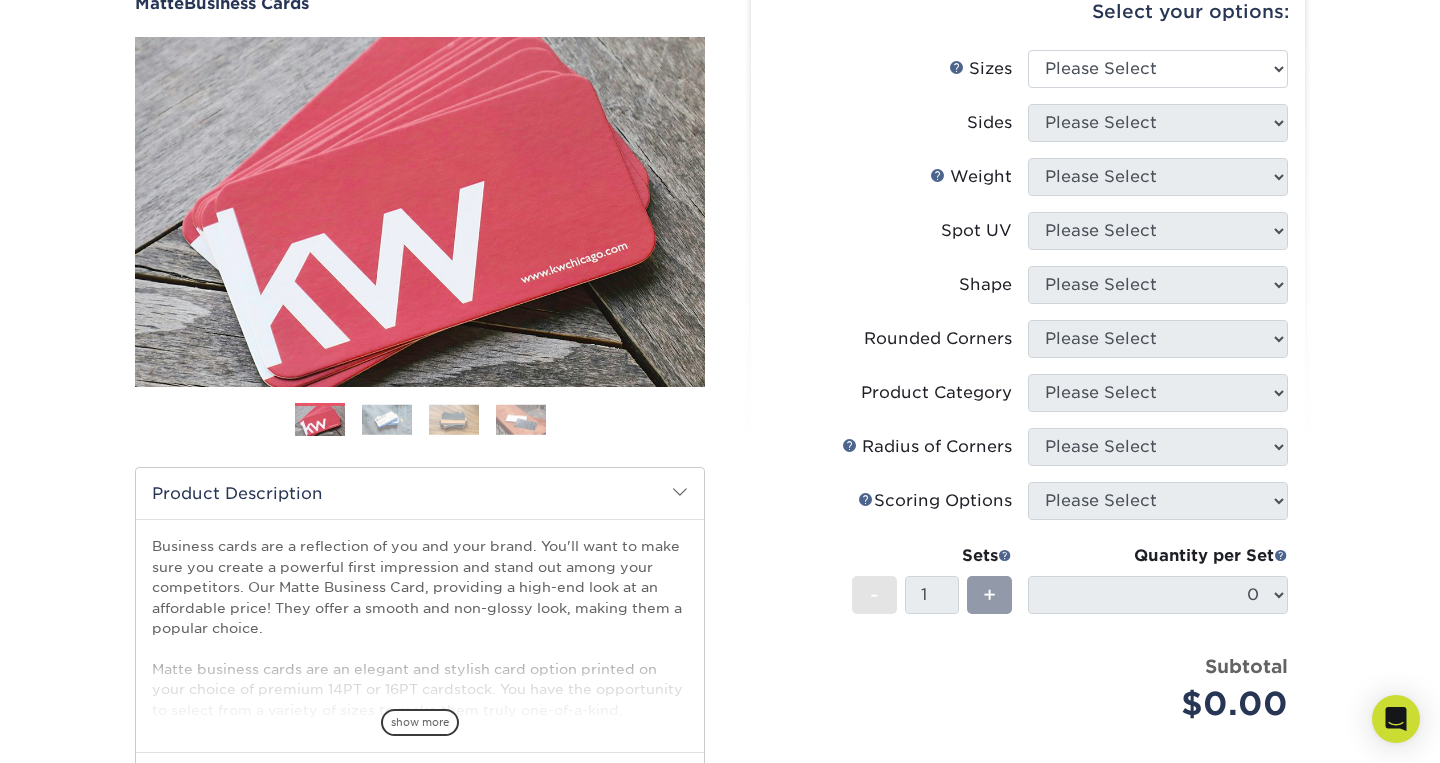 scroll, scrollTop: 237, scrollLeft: 0, axis: vertical 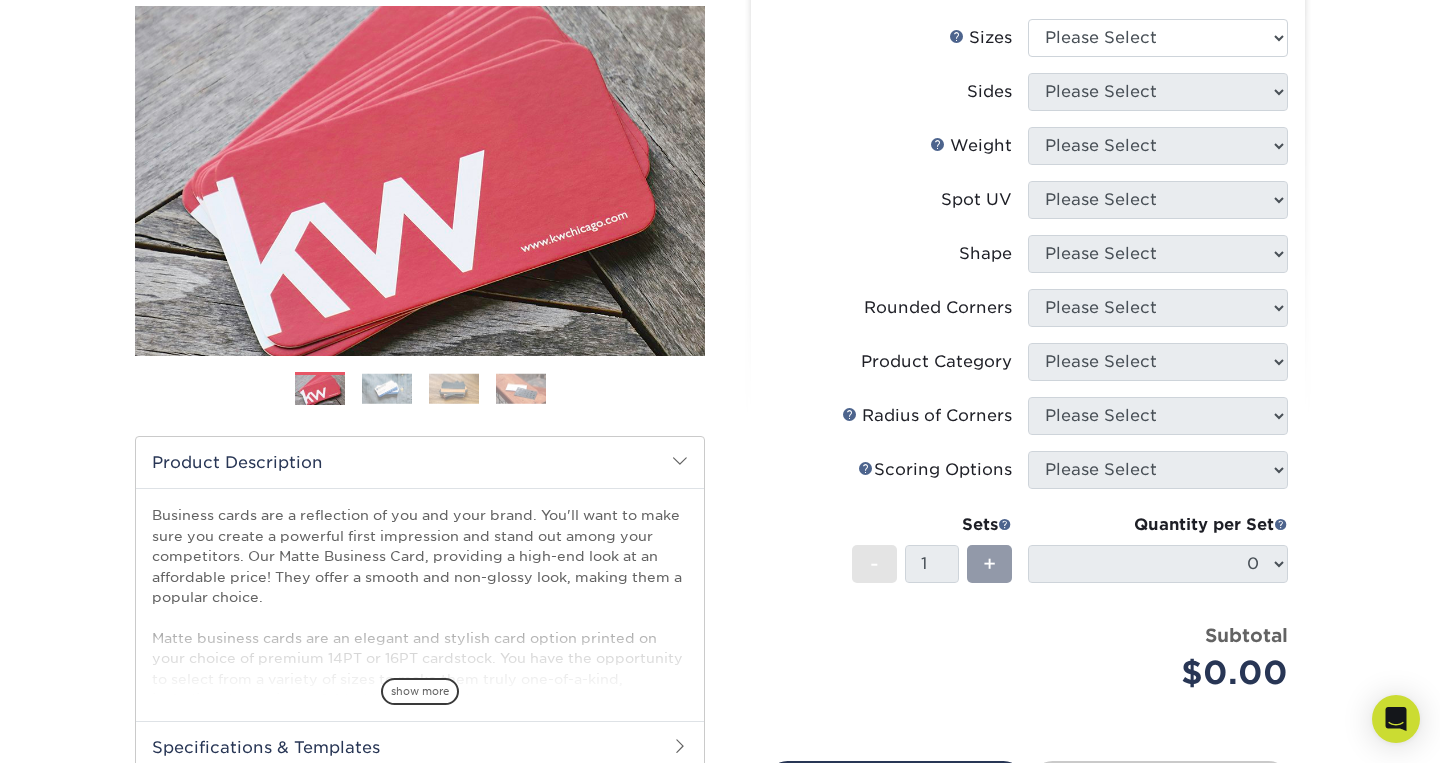 click at bounding box center [387, 388] 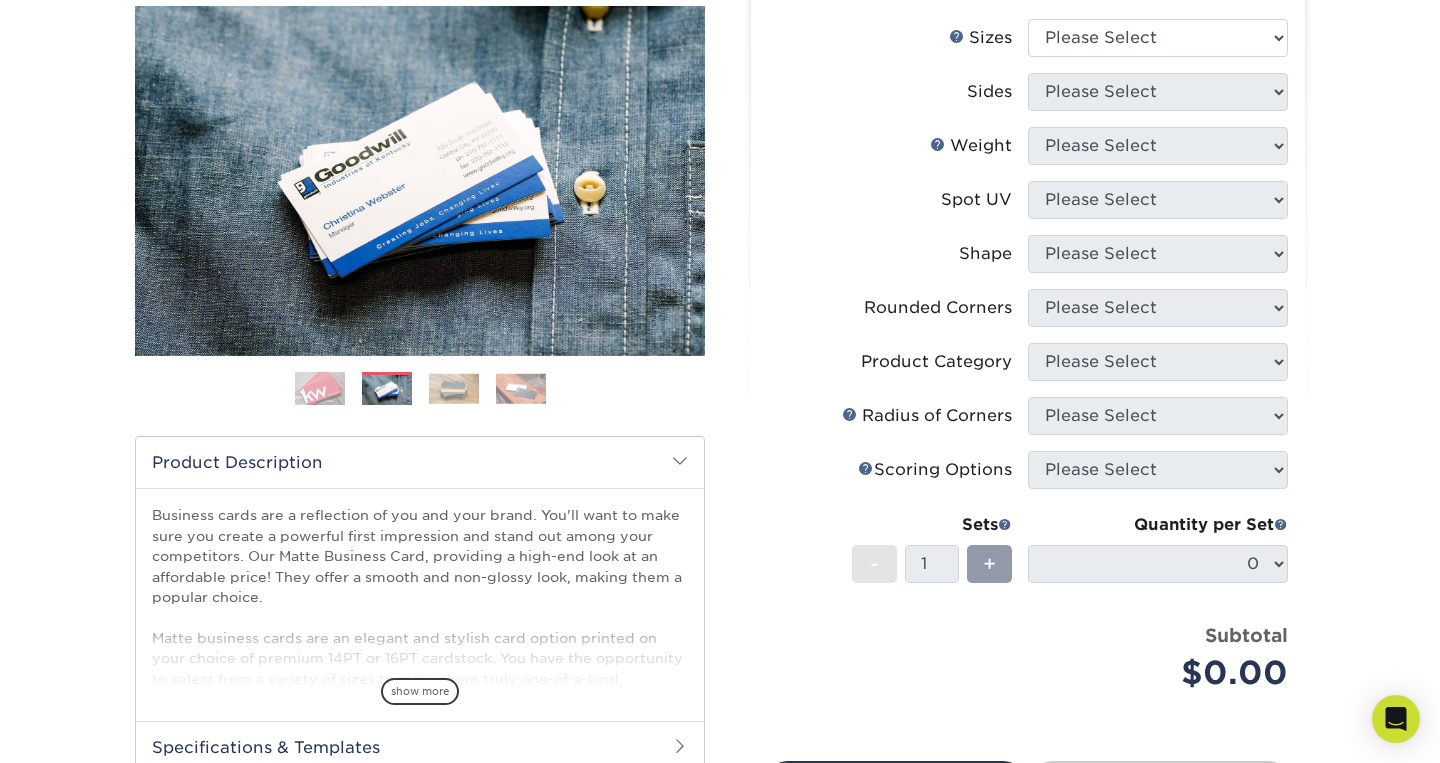 click at bounding box center (454, 388) 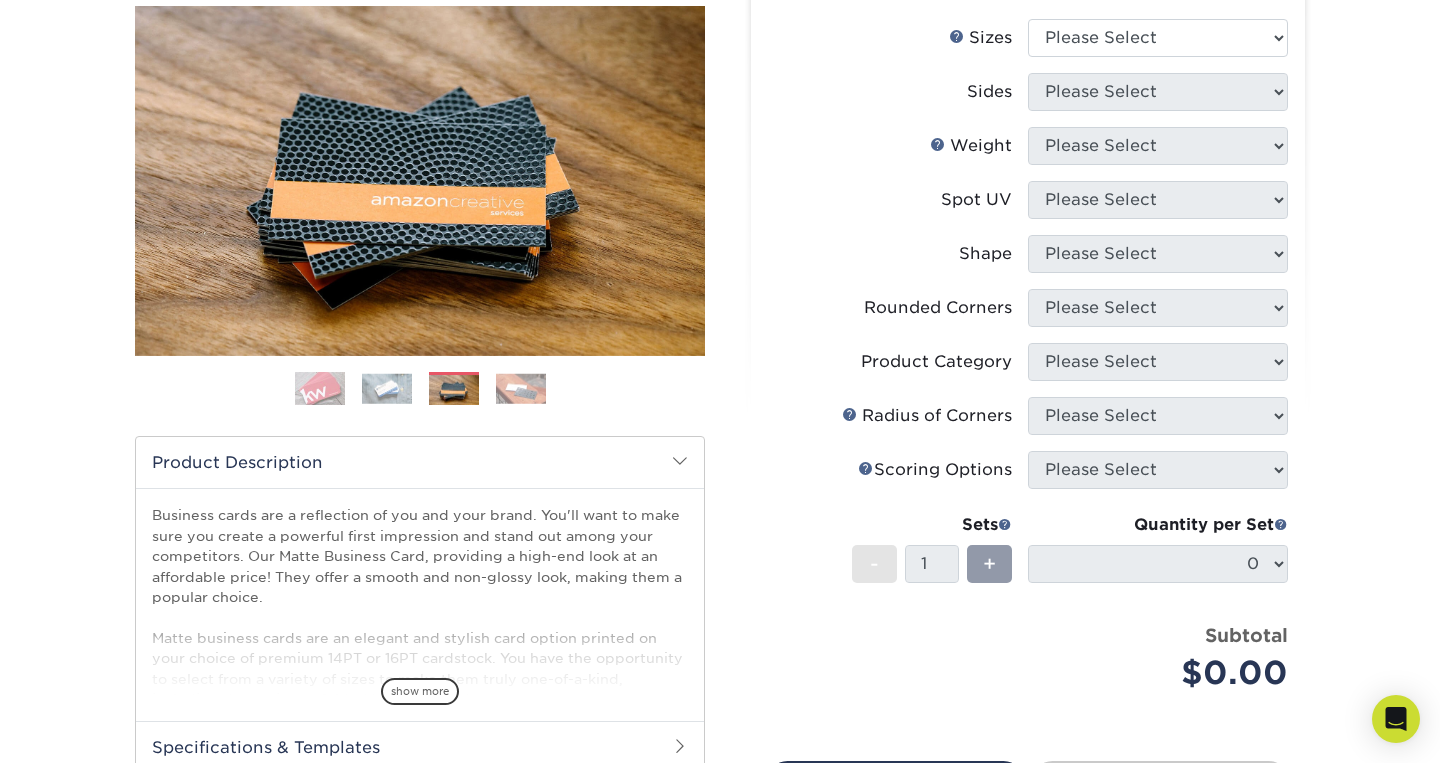 click at bounding box center (521, 388) 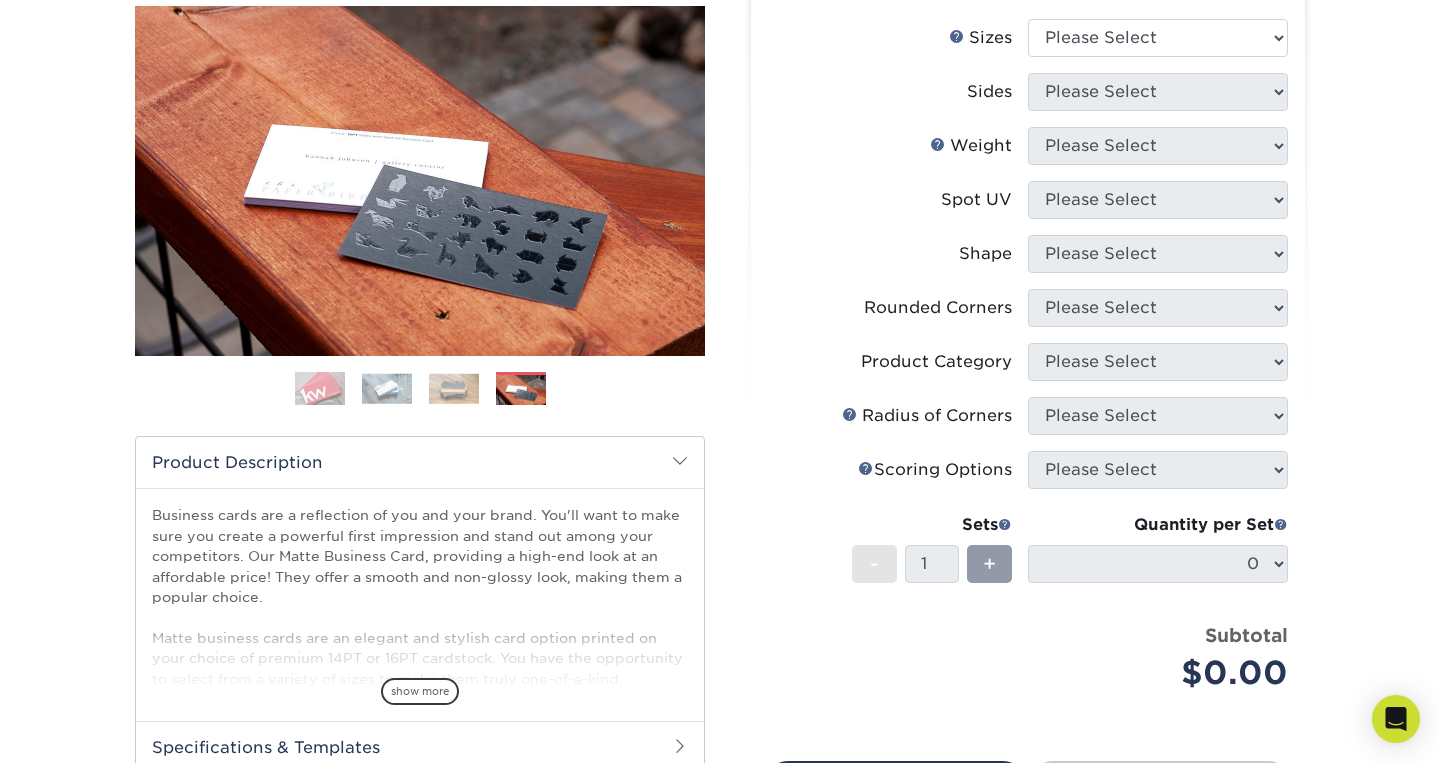 click at bounding box center (420, 396) 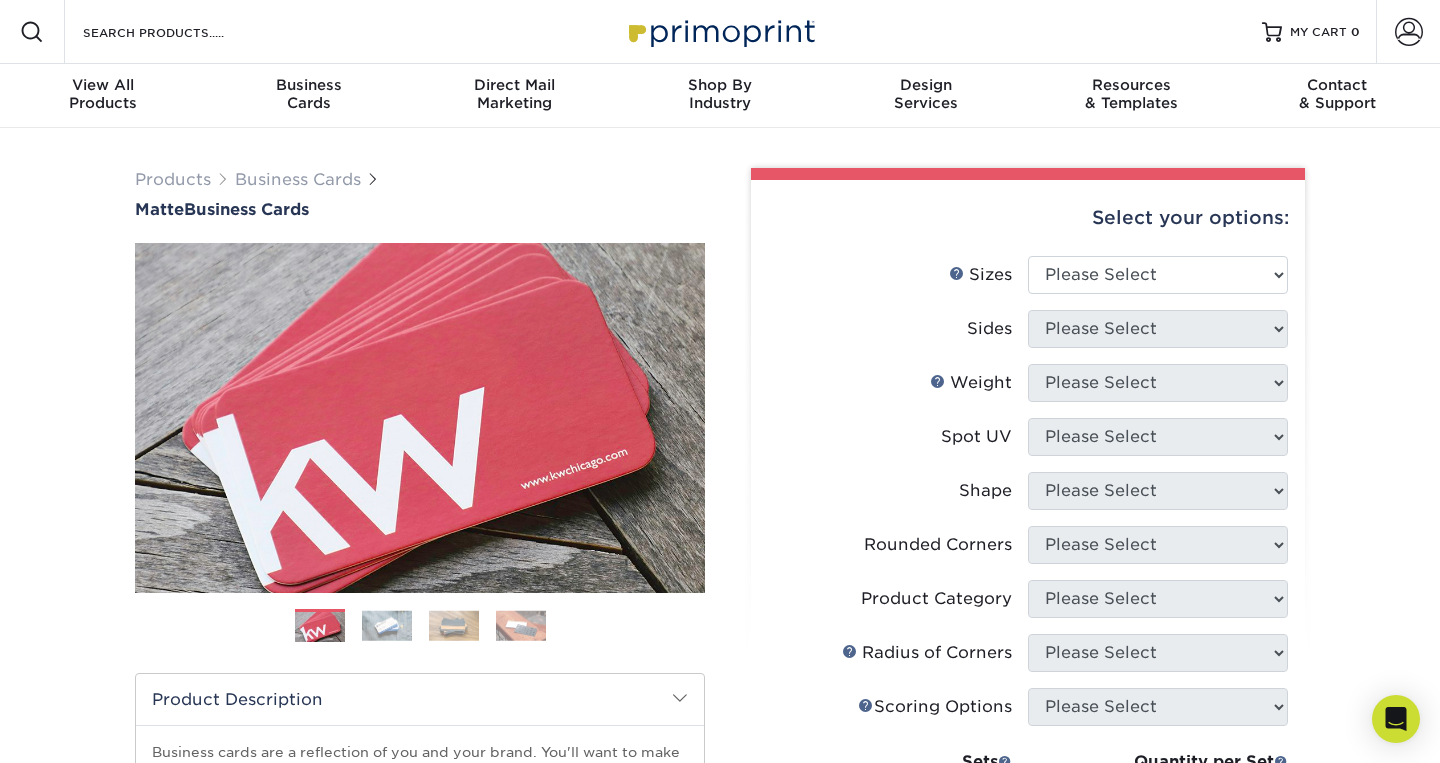 scroll, scrollTop: 1, scrollLeft: 0, axis: vertical 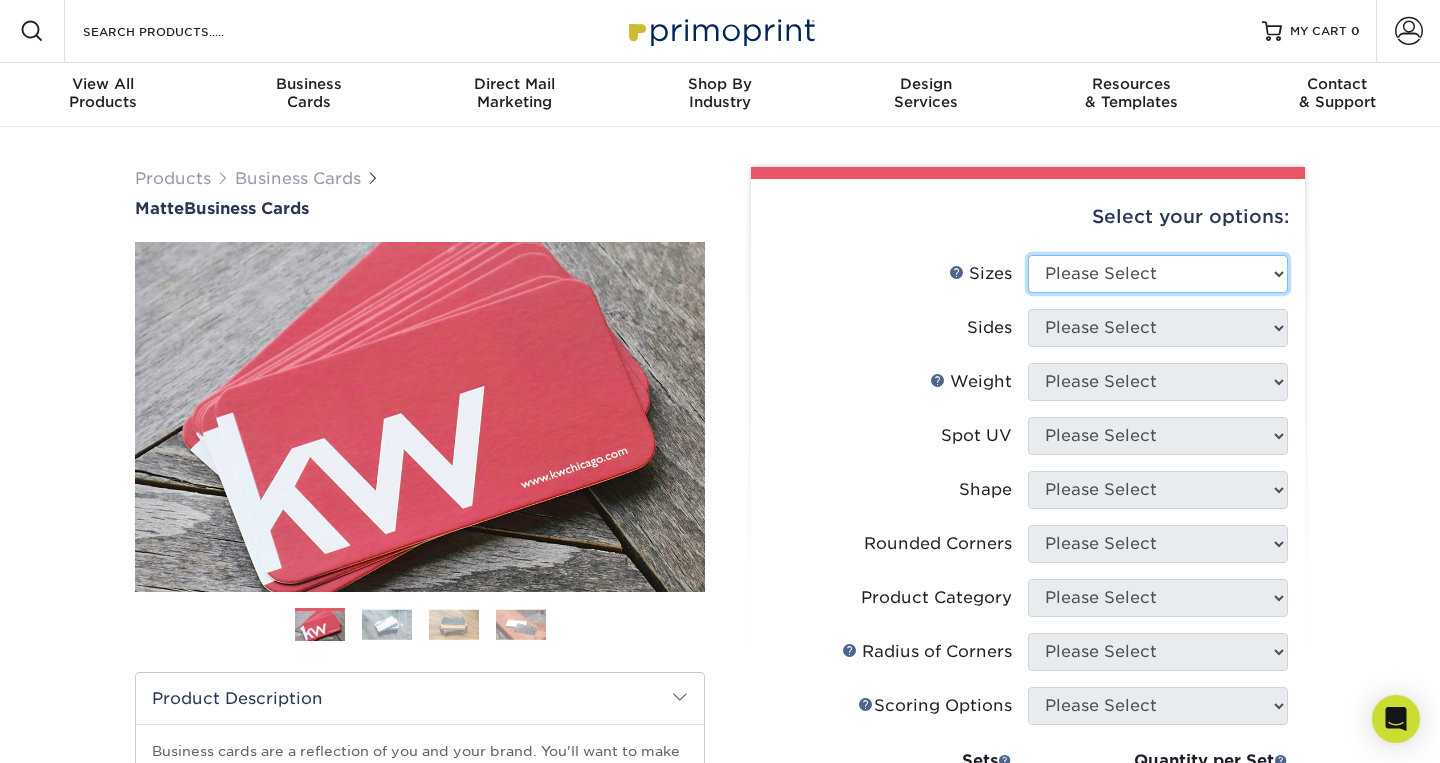 click on "Please Select
1.5" x 3.5"  - Mini
1.75" x 3.5" - Mini
2" x 2" - Square
2" x 3" - Mini
2" x 3.5" - Standard
2" x 7" - Foldover Card
2.125" x 3.375" - European
2.5" x 2.5" - Square 3.5" x 4" - Foldover Card" at bounding box center [1158, 274] 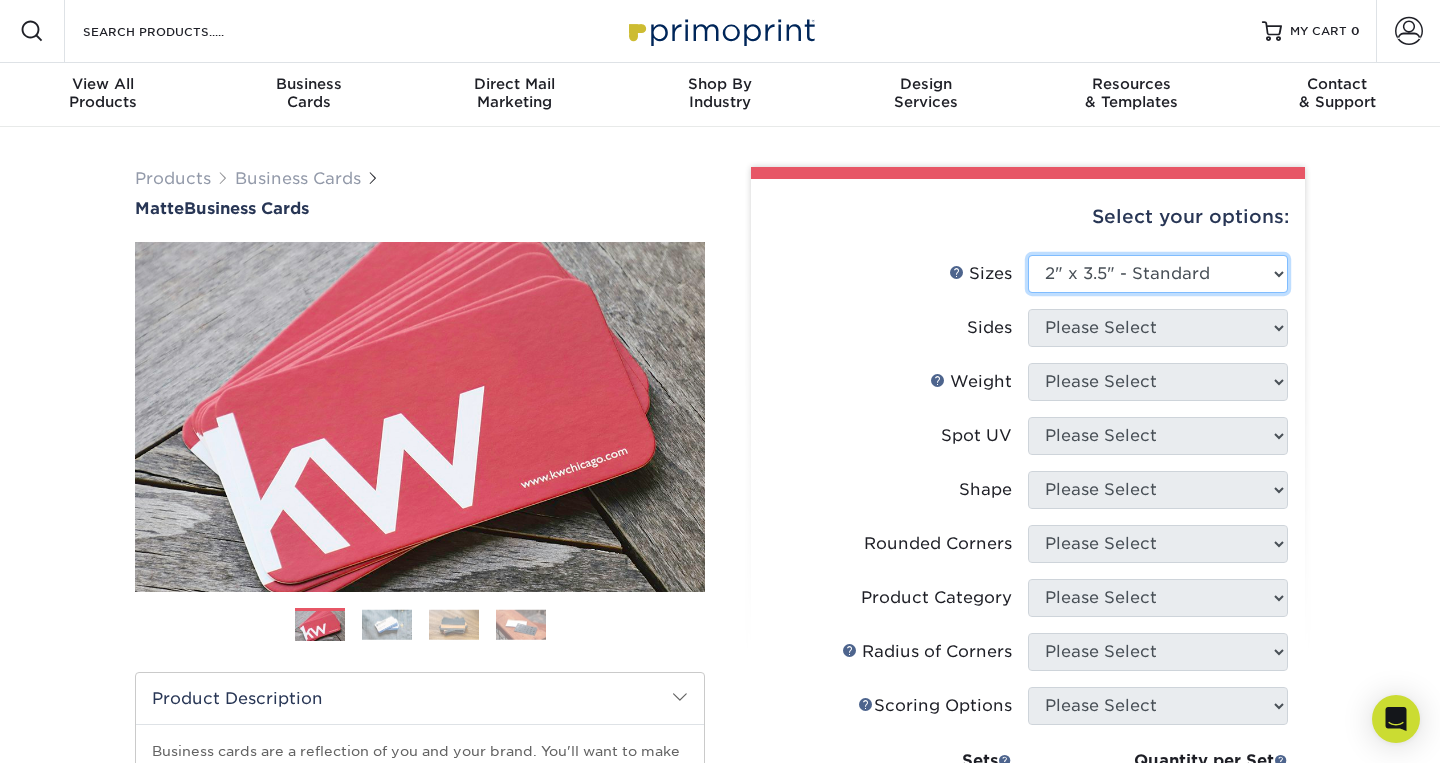 click on "2" x 3.5" - Standard" at bounding box center (0, 0) 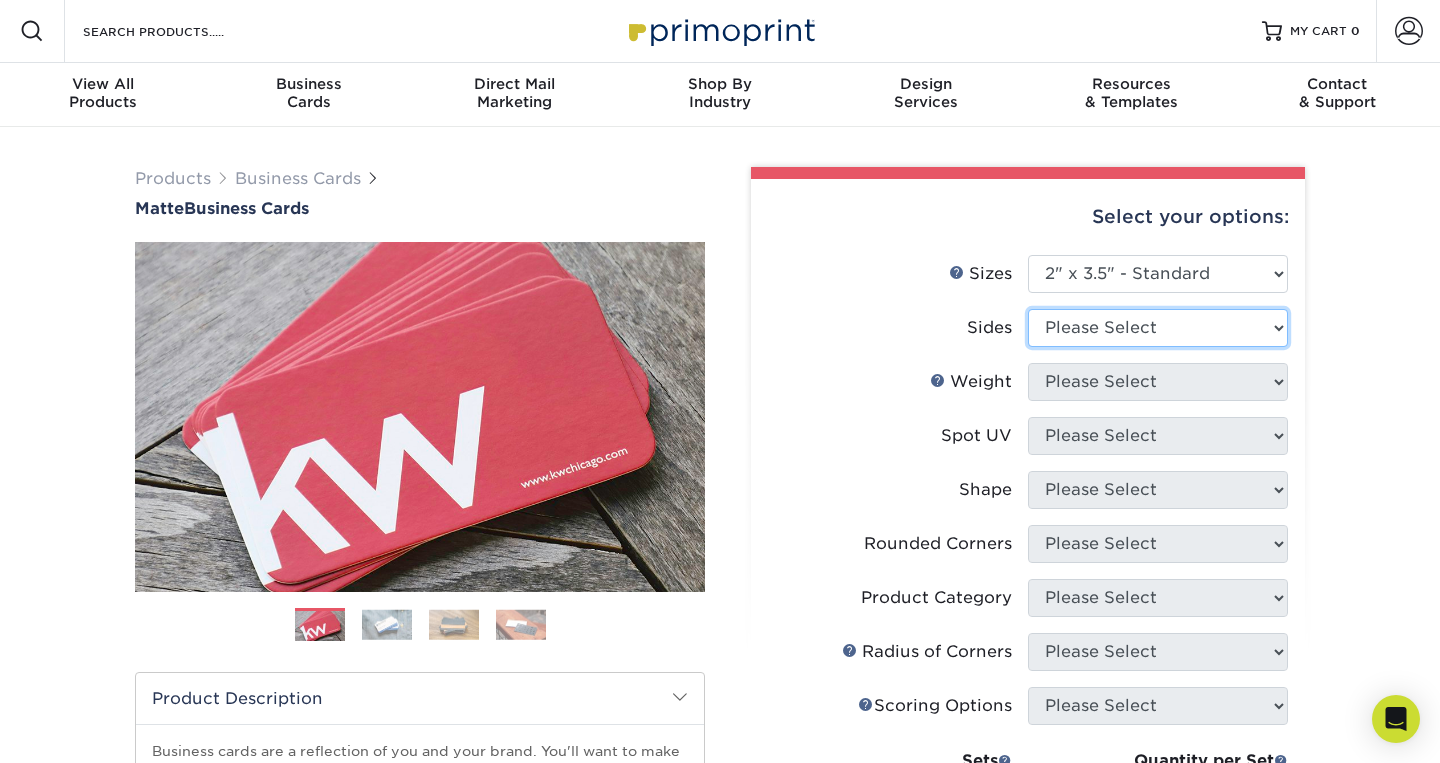 click on "Please Select Print Both Sides Print Front Only" at bounding box center [1158, 328] 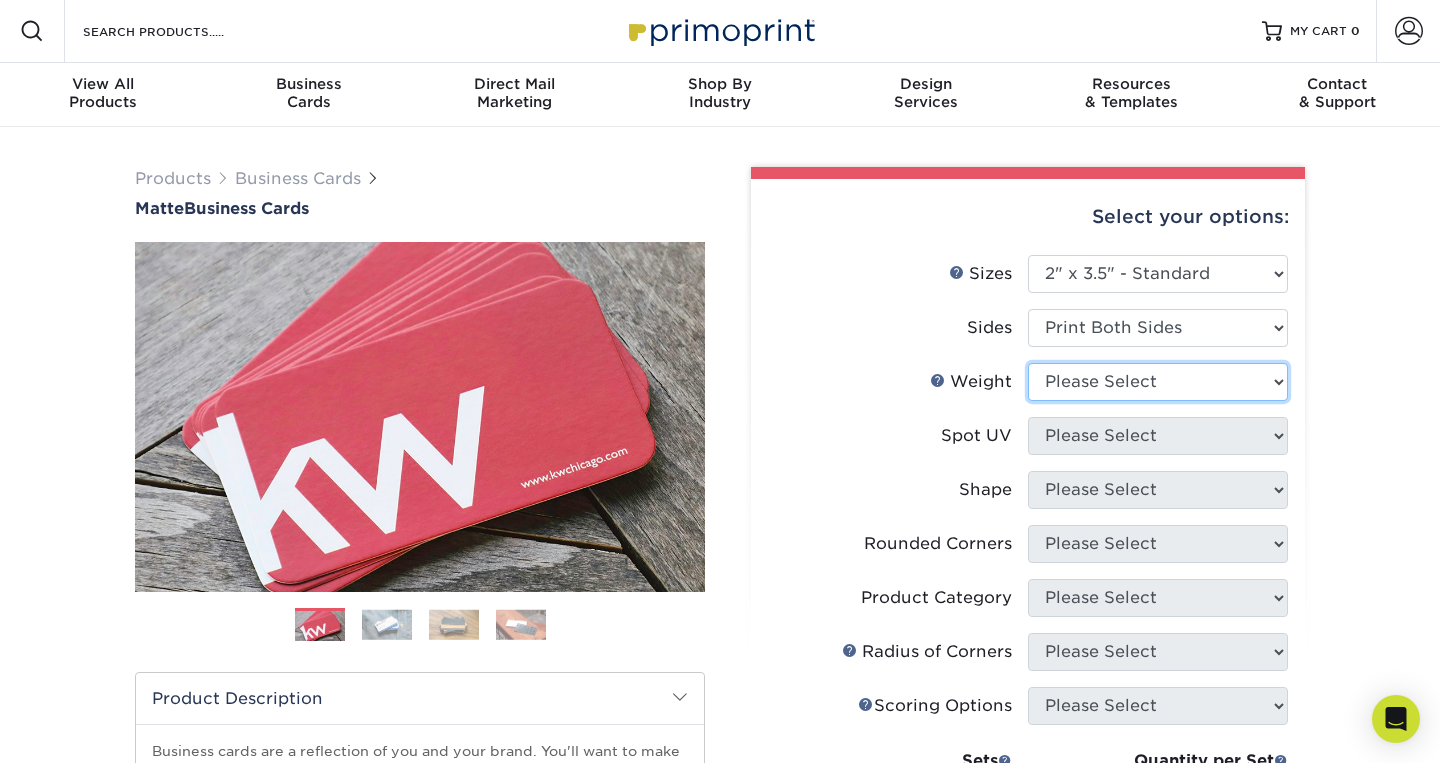 select on "16PT" 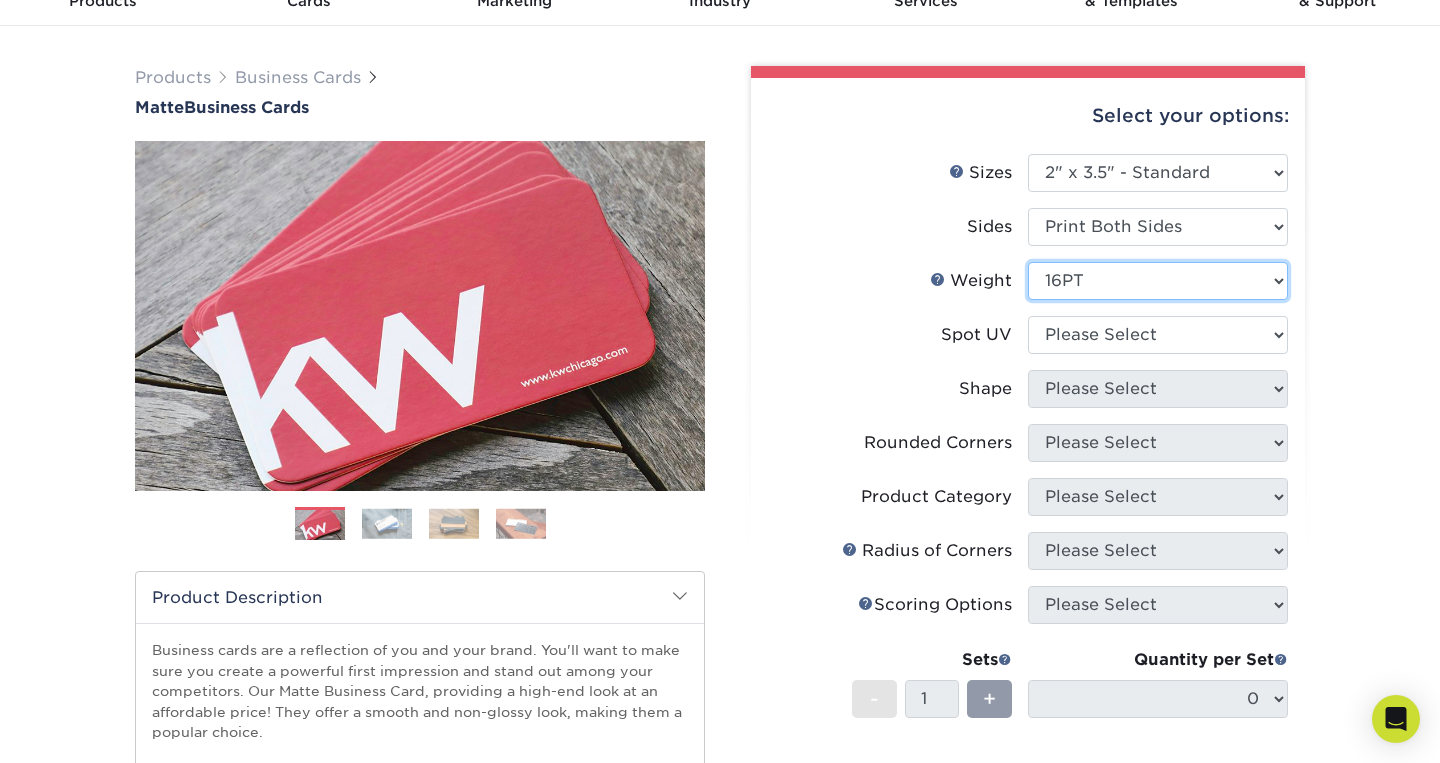 scroll, scrollTop: 105, scrollLeft: 0, axis: vertical 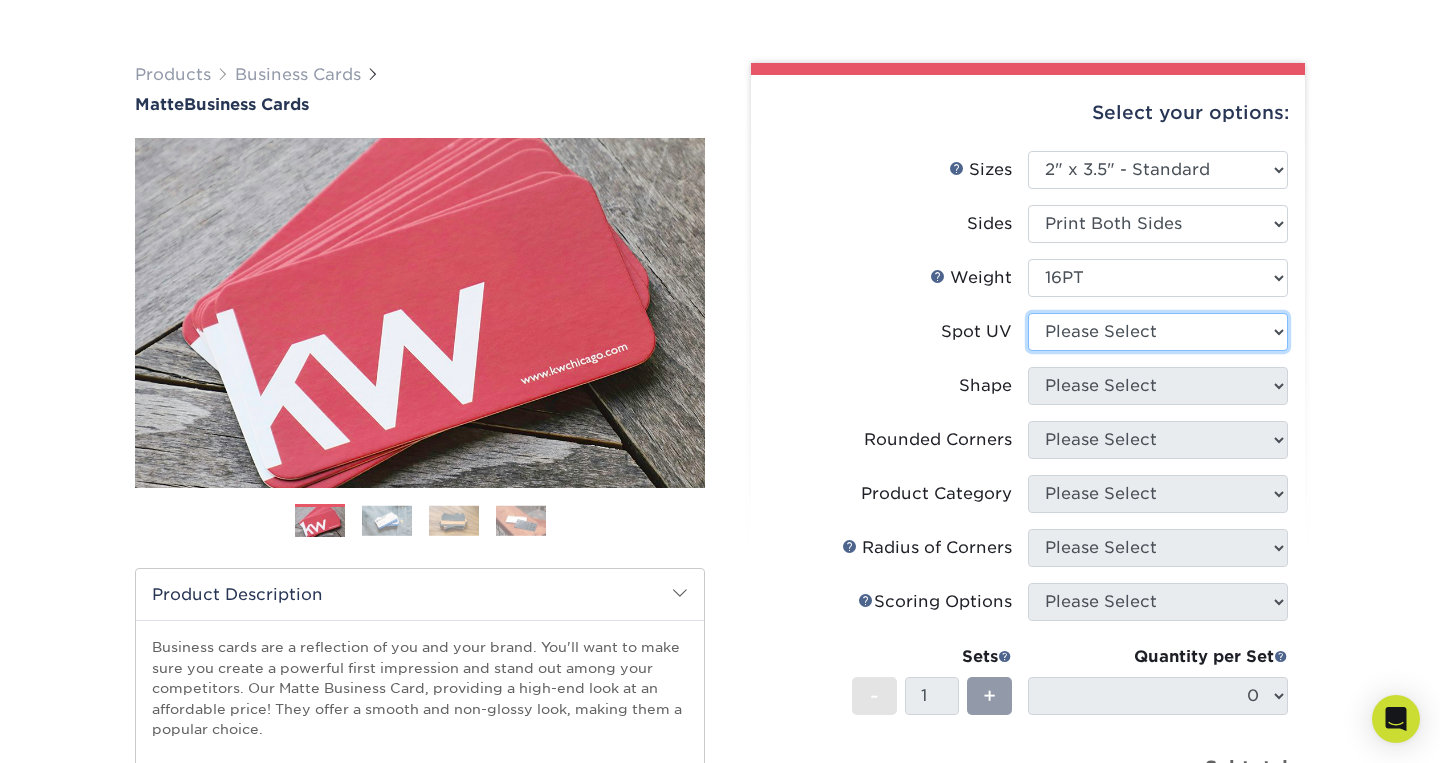 select on "0" 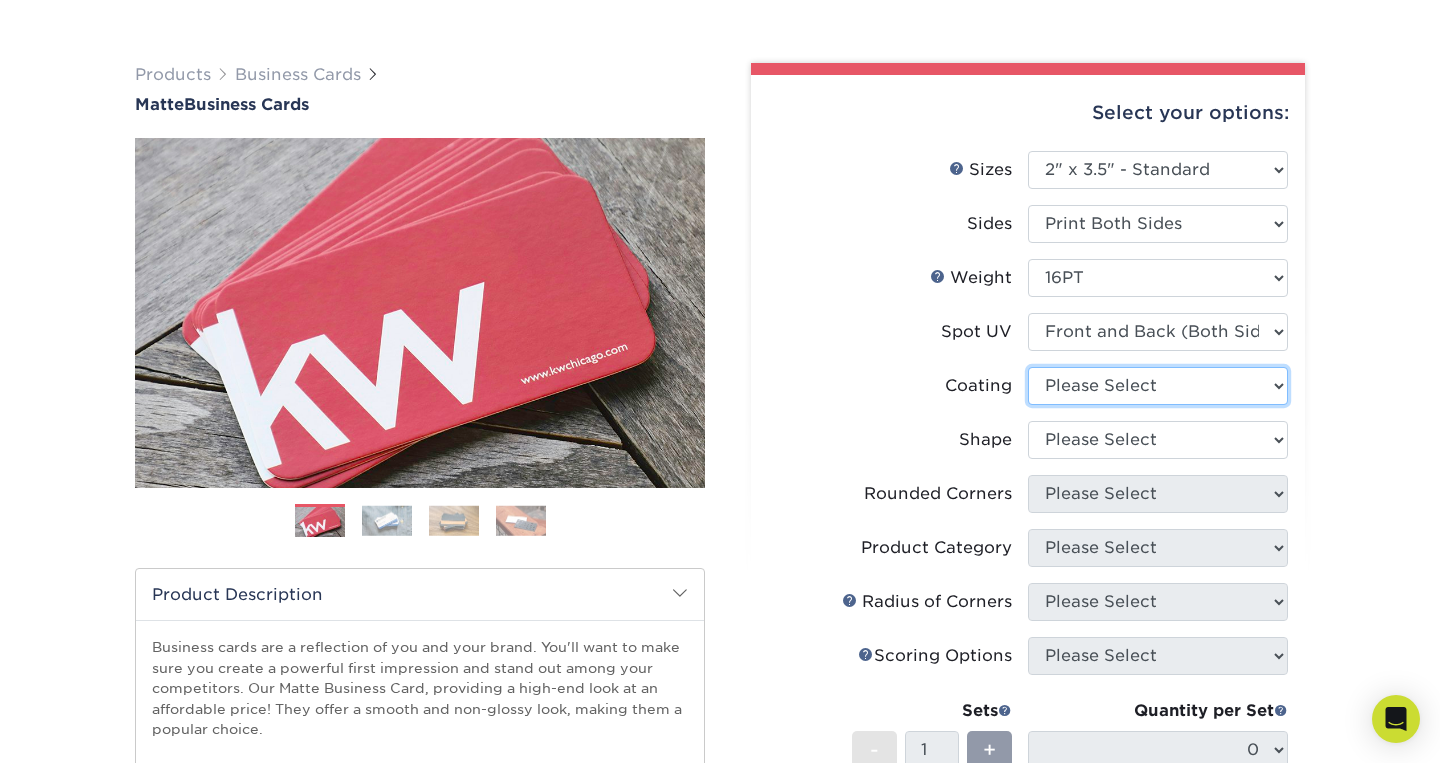 select on "121bb7b5-3b4d-429f-bd8d-bbf80e953313" 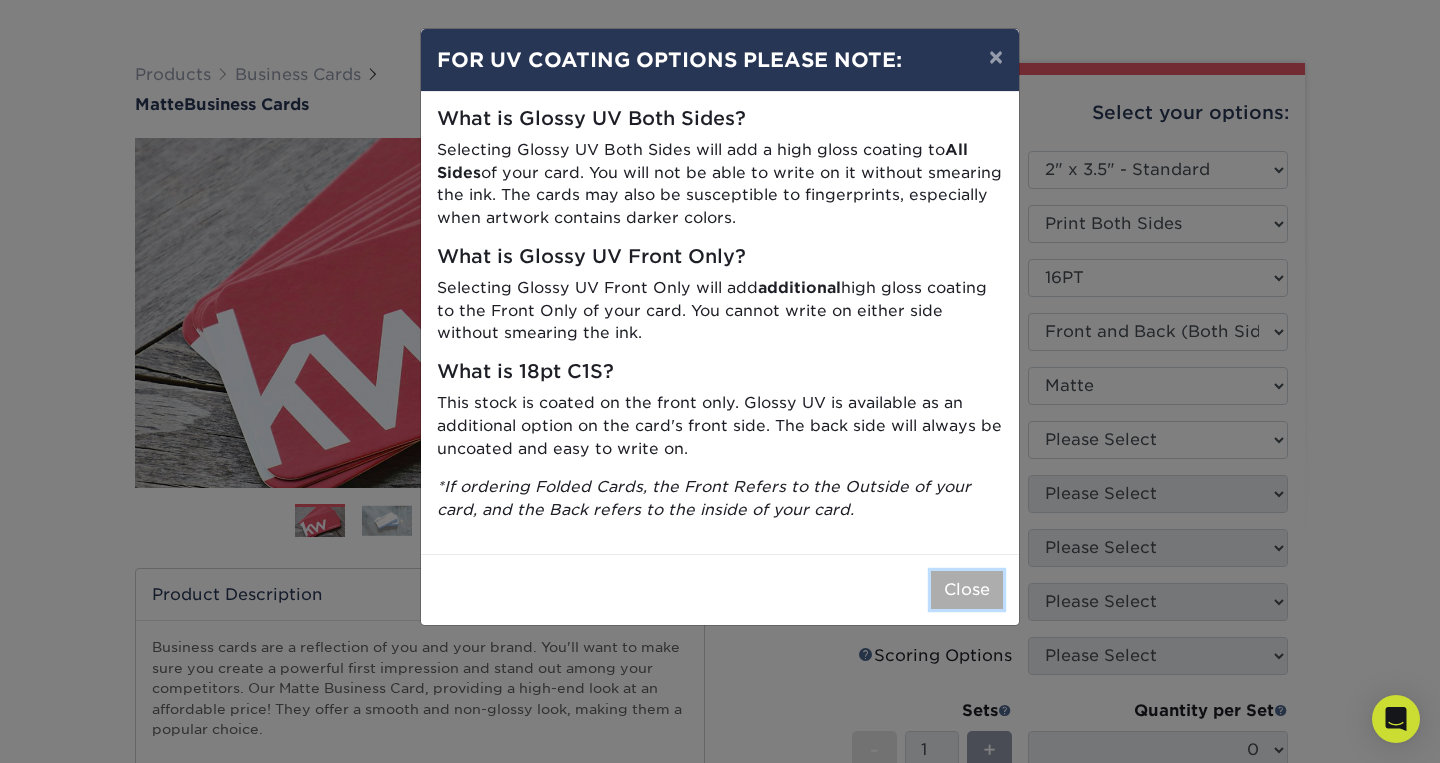 click on "Close" at bounding box center [967, 590] 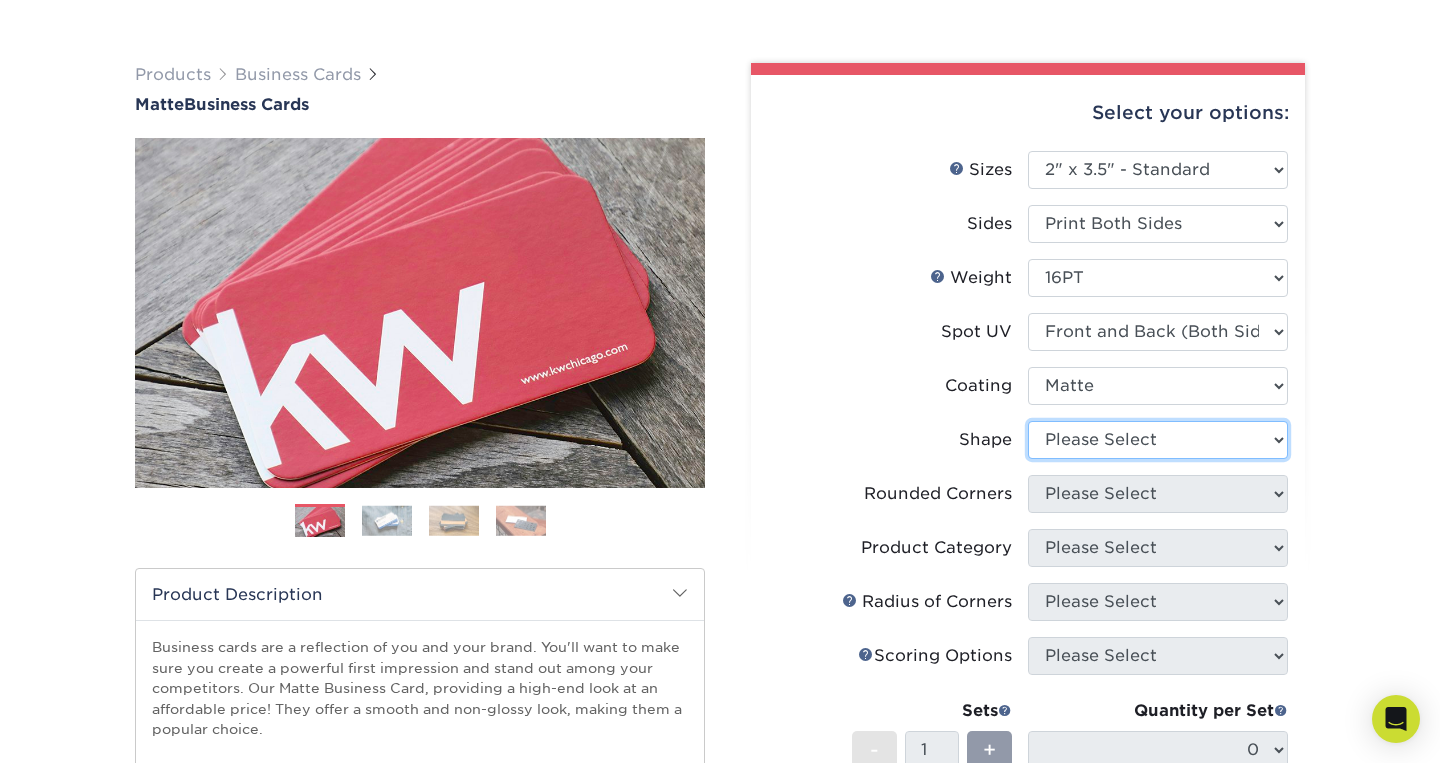 select on "standard" 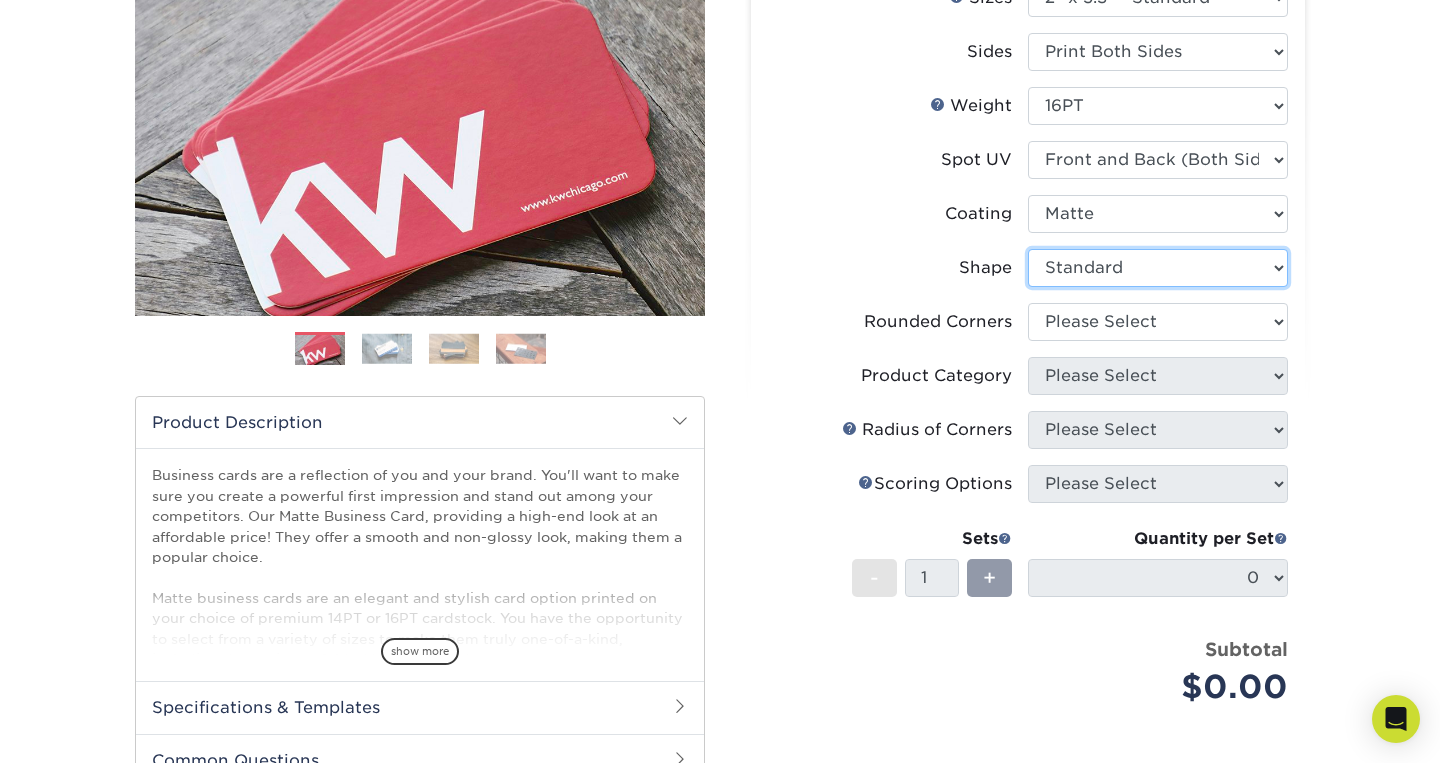 scroll, scrollTop: 290, scrollLeft: 0, axis: vertical 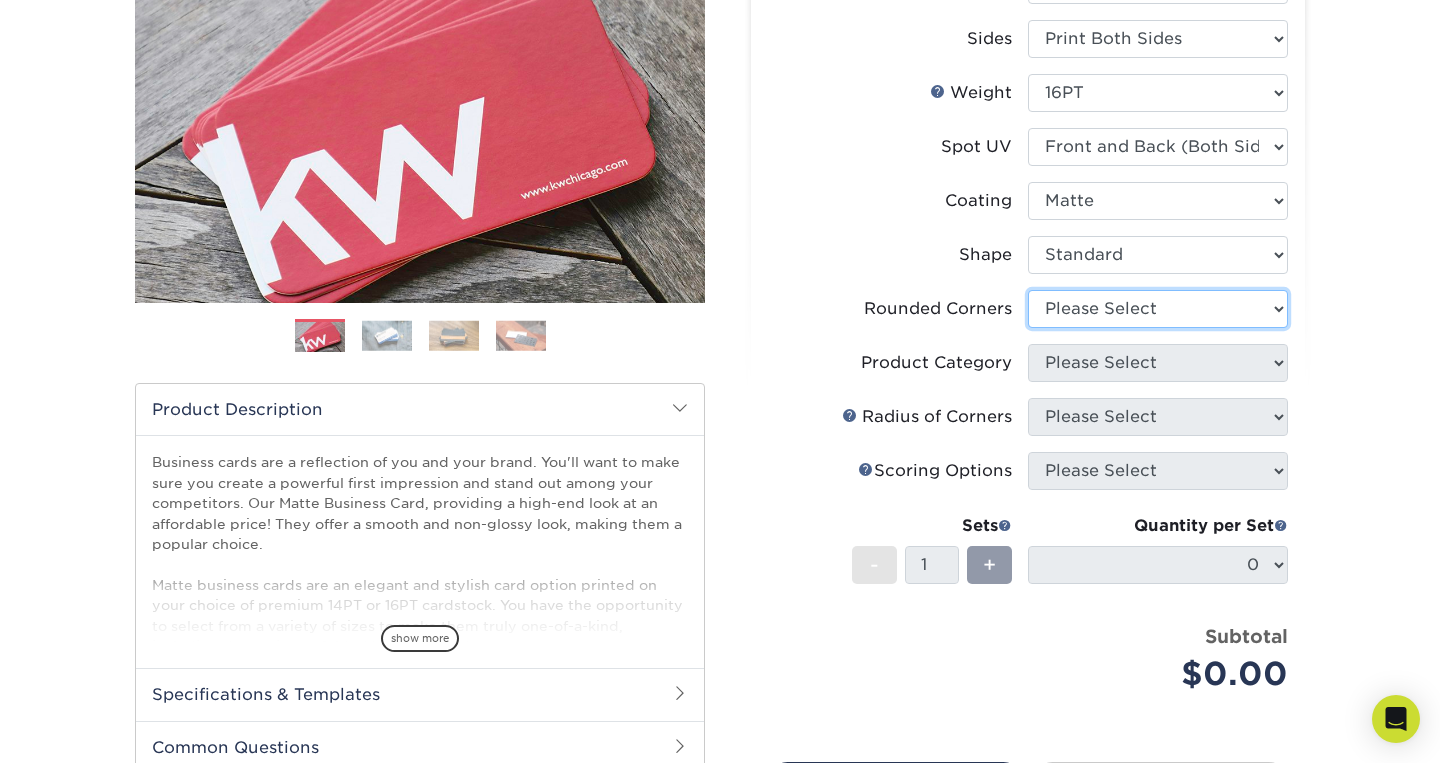 select on "0" 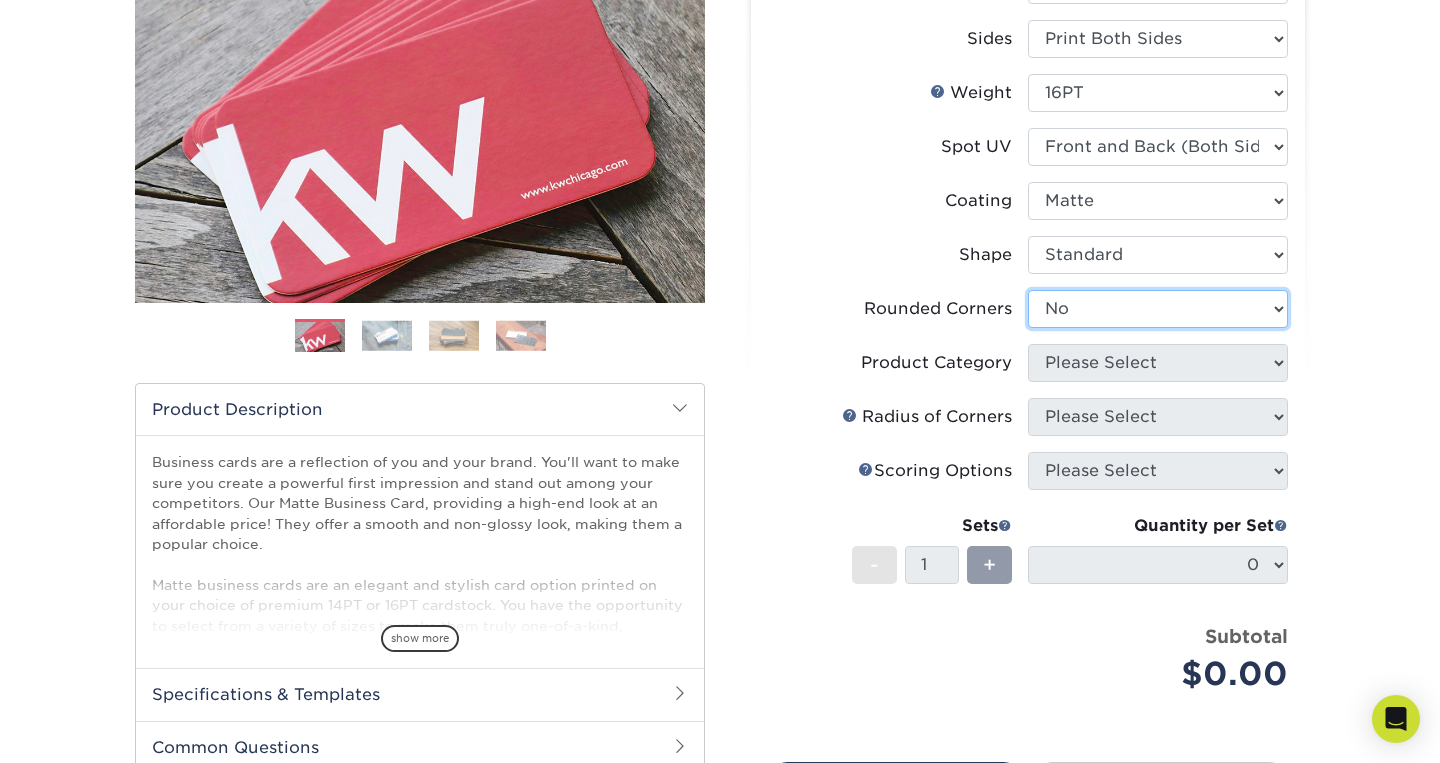 click on "No" at bounding box center [0, 0] 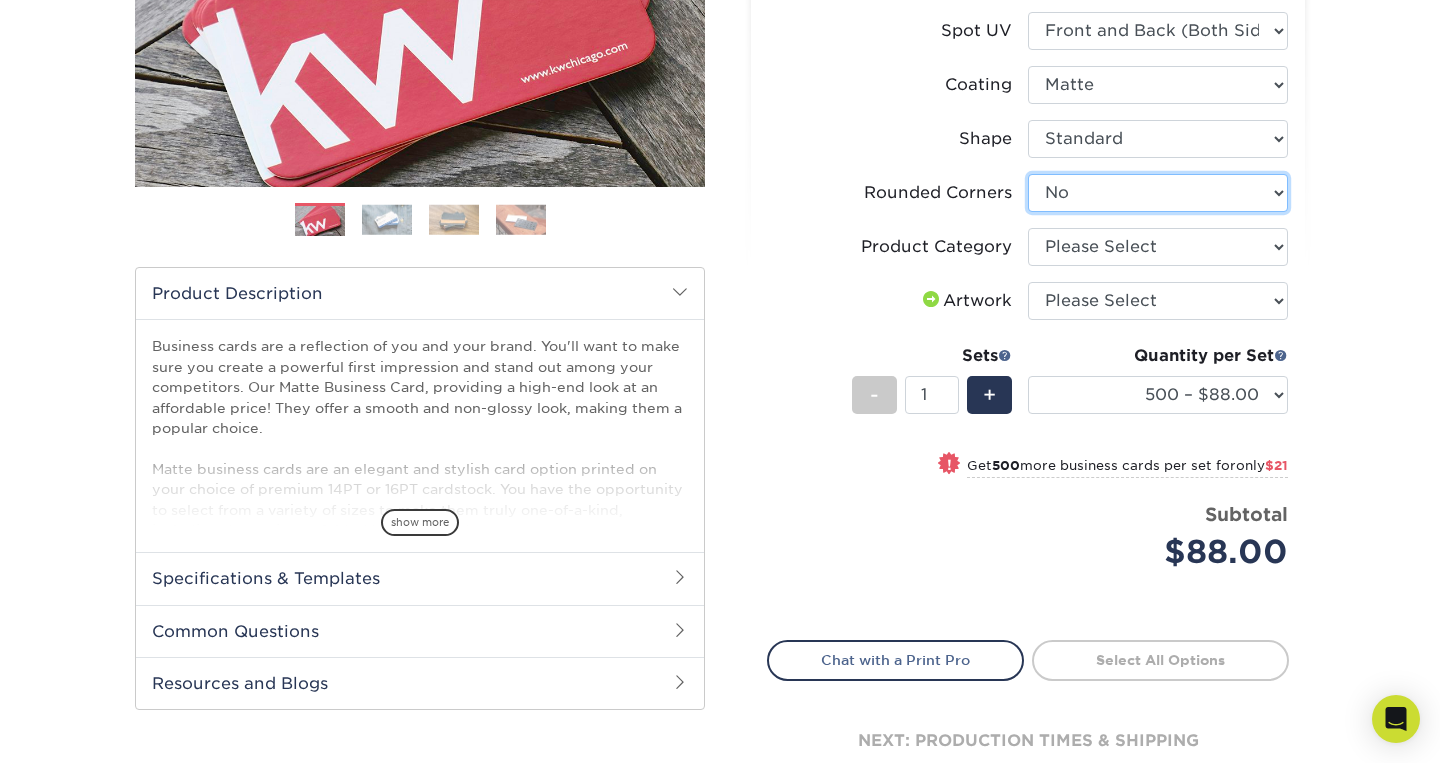 scroll, scrollTop: 408, scrollLeft: 0, axis: vertical 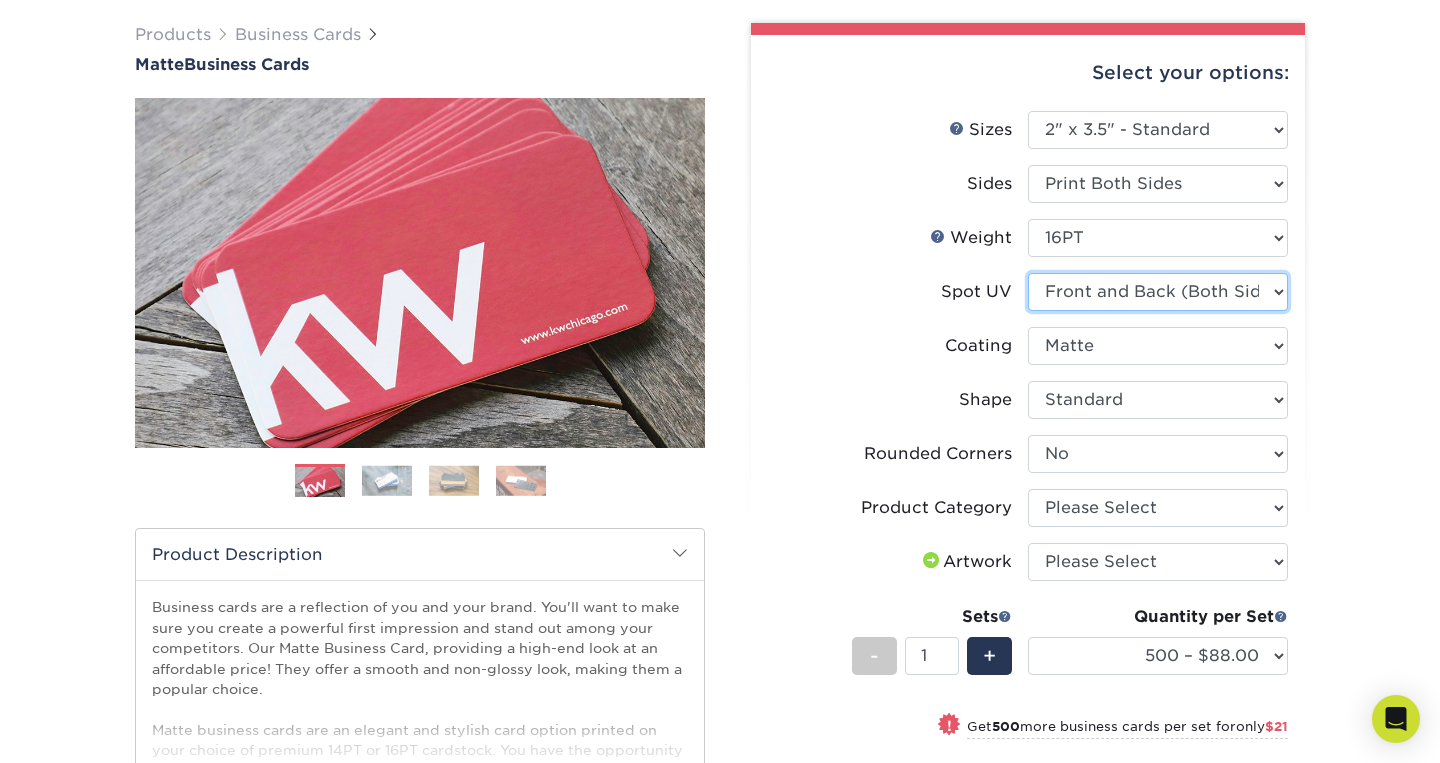 click on "Please Select No Spot UV Front and Back (Both Sides) Front Only Back Only" at bounding box center (1158, 292) 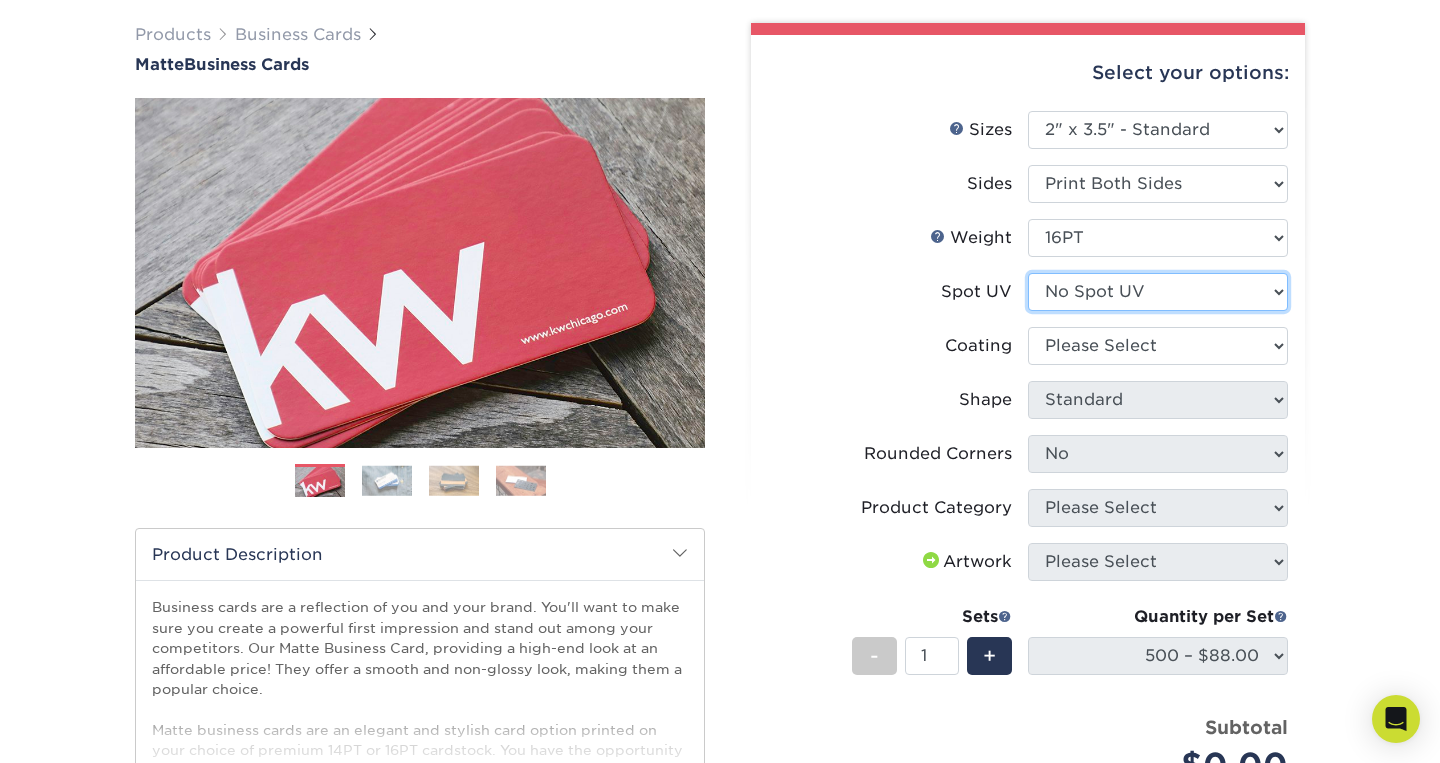 select on "-1" 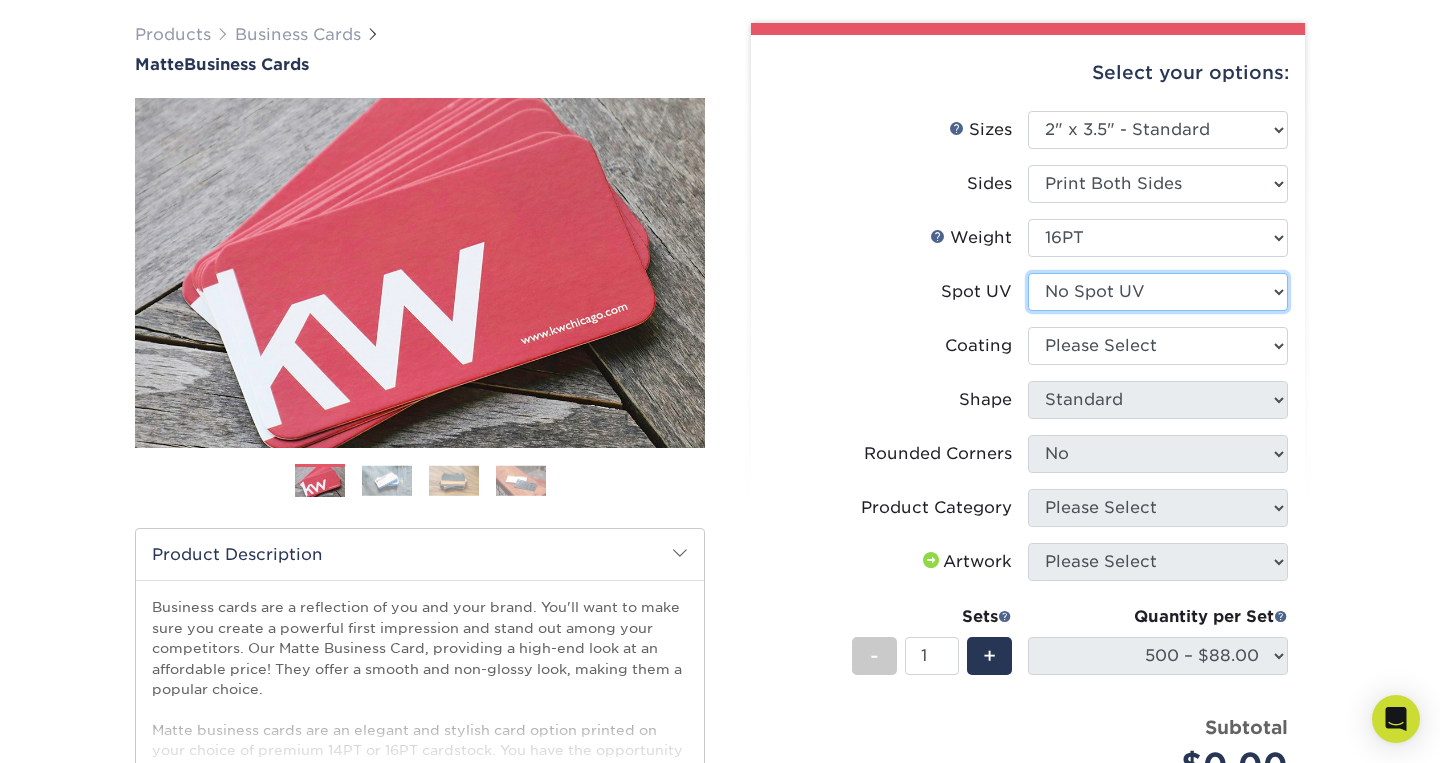 select on "-1" 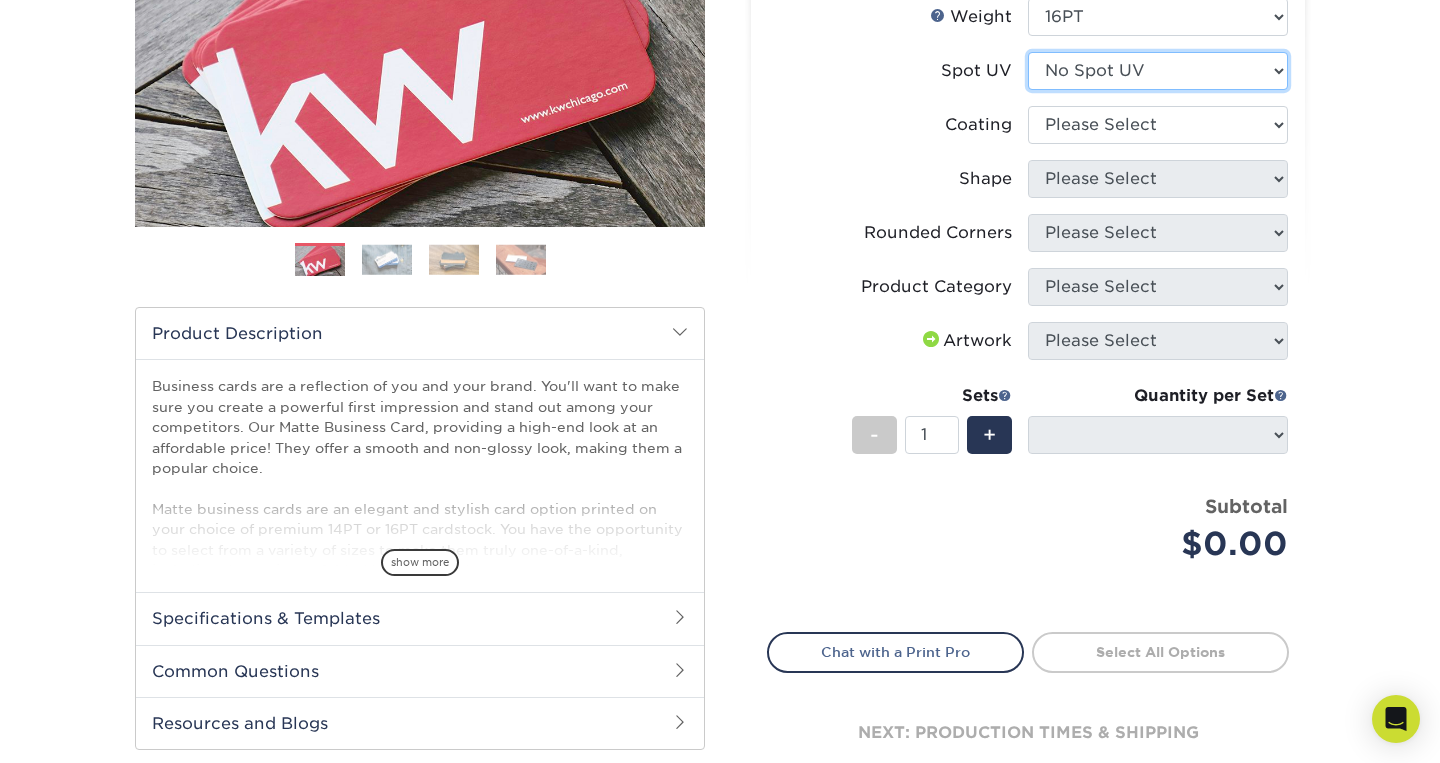 scroll, scrollTop: 378, scrollLeft: 0, axis: vertical 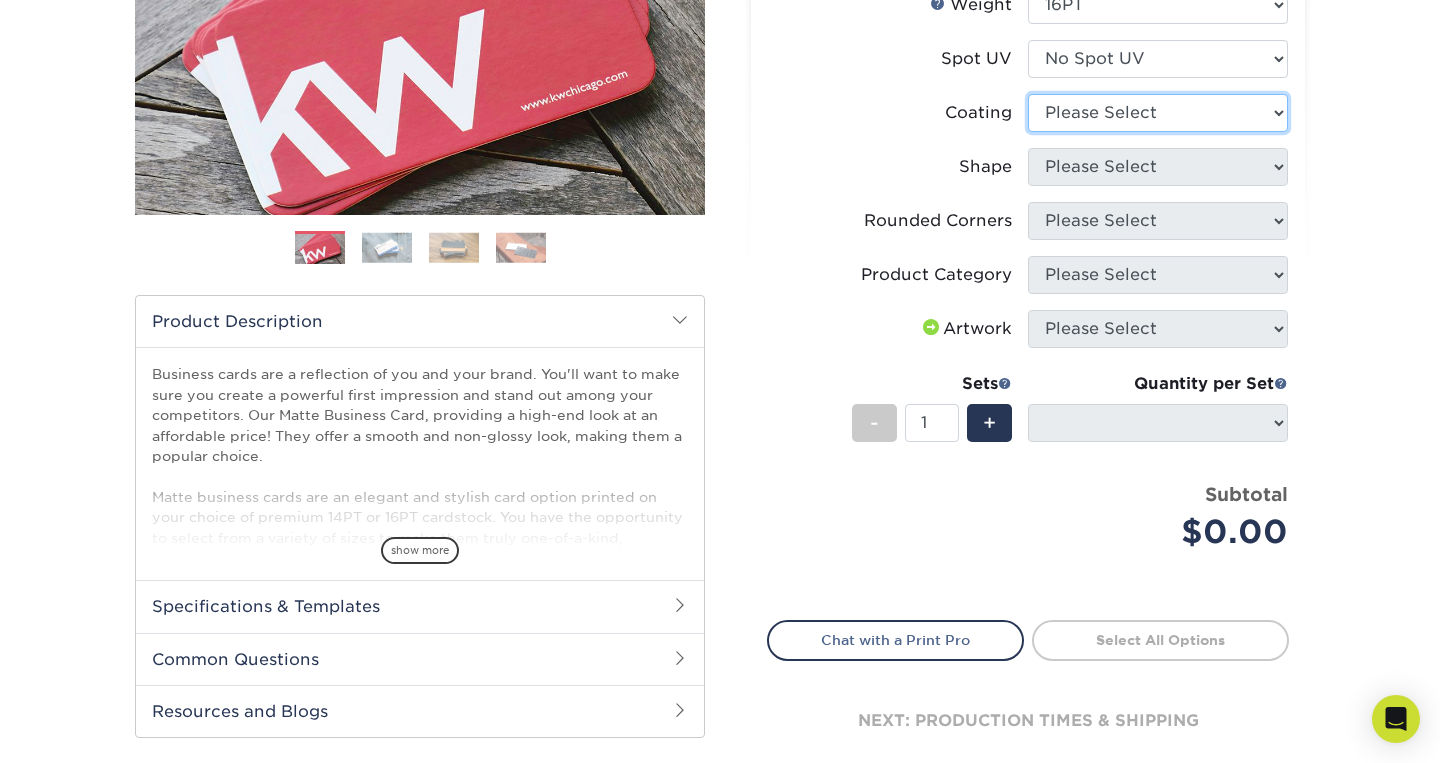 click at bounding box center (1158, 113) 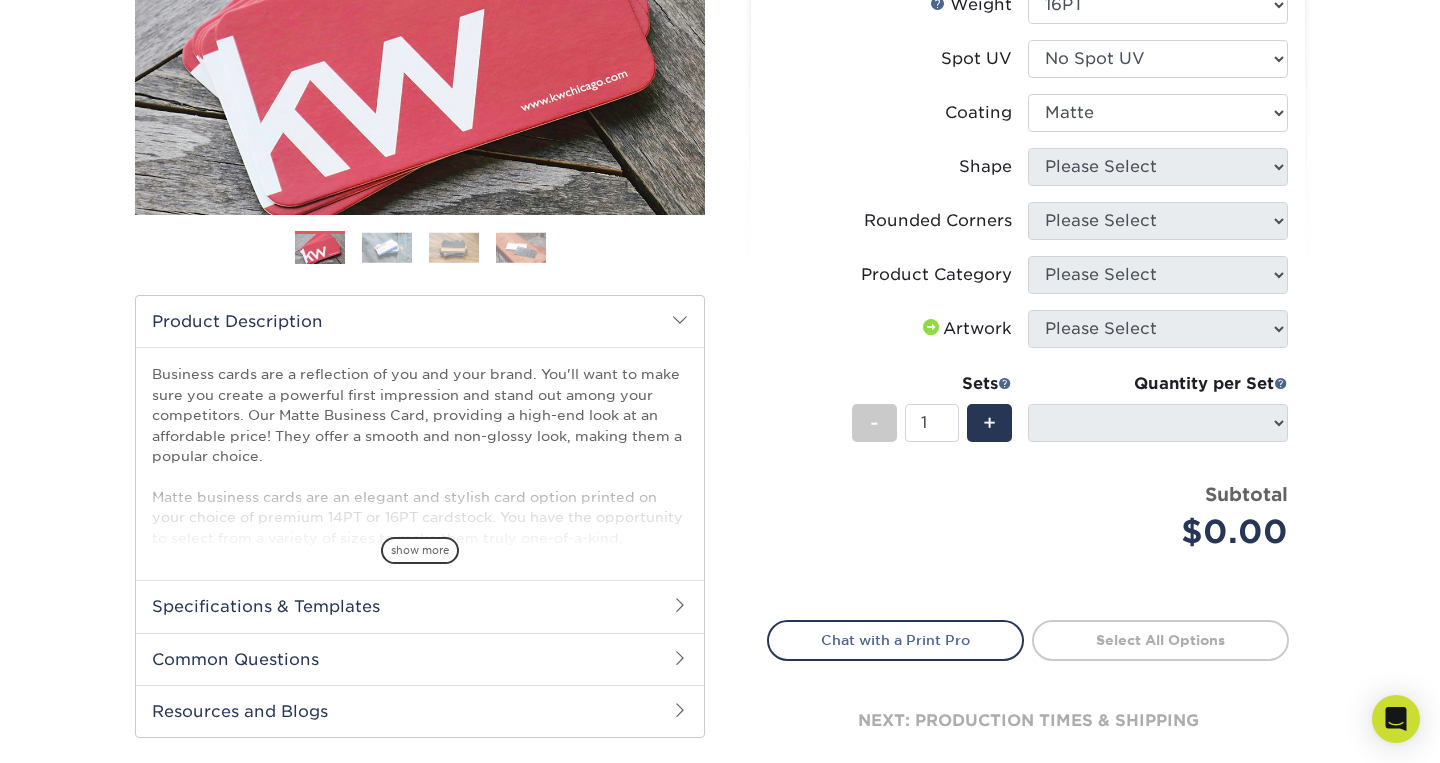 select 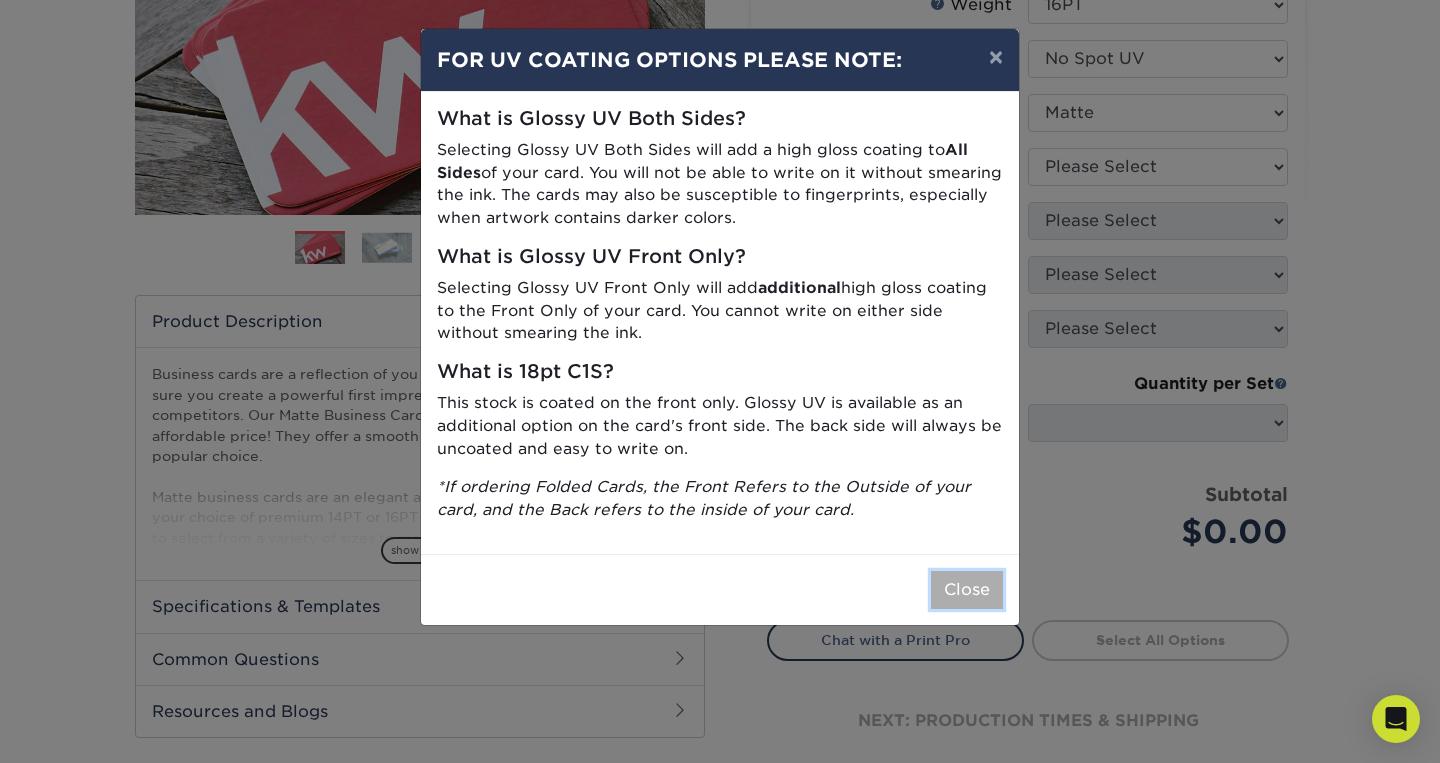 click on "Close" at bounding box center (967, 590) 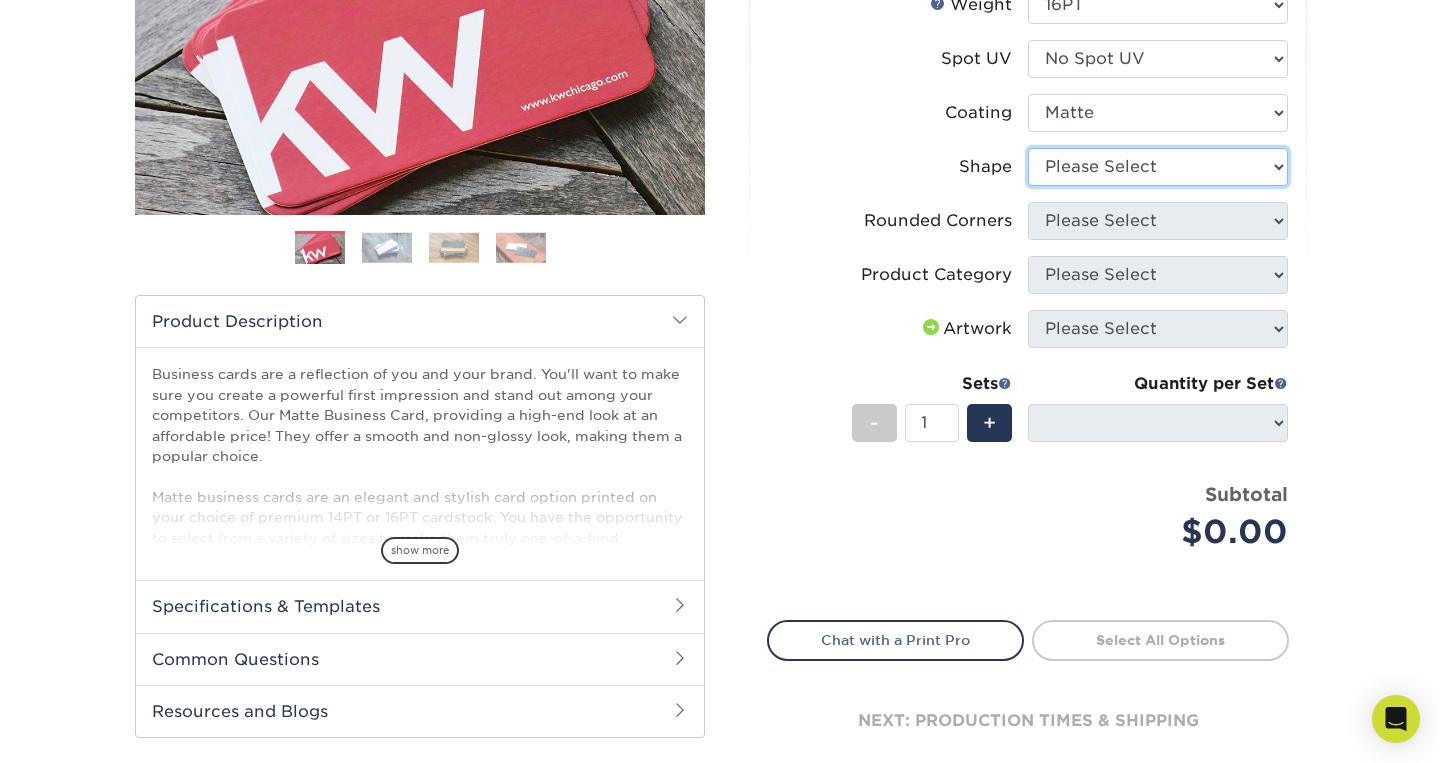 select on "standard" 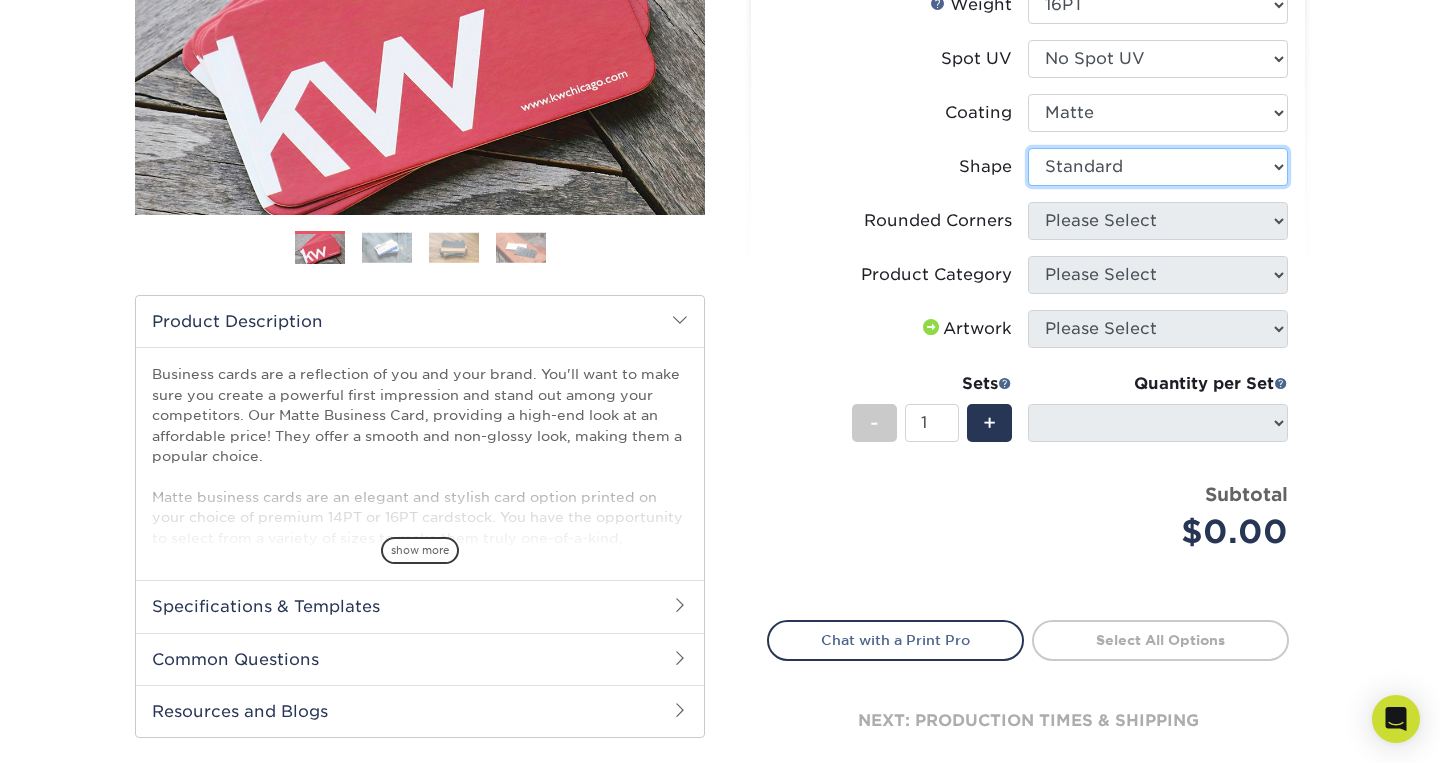 select 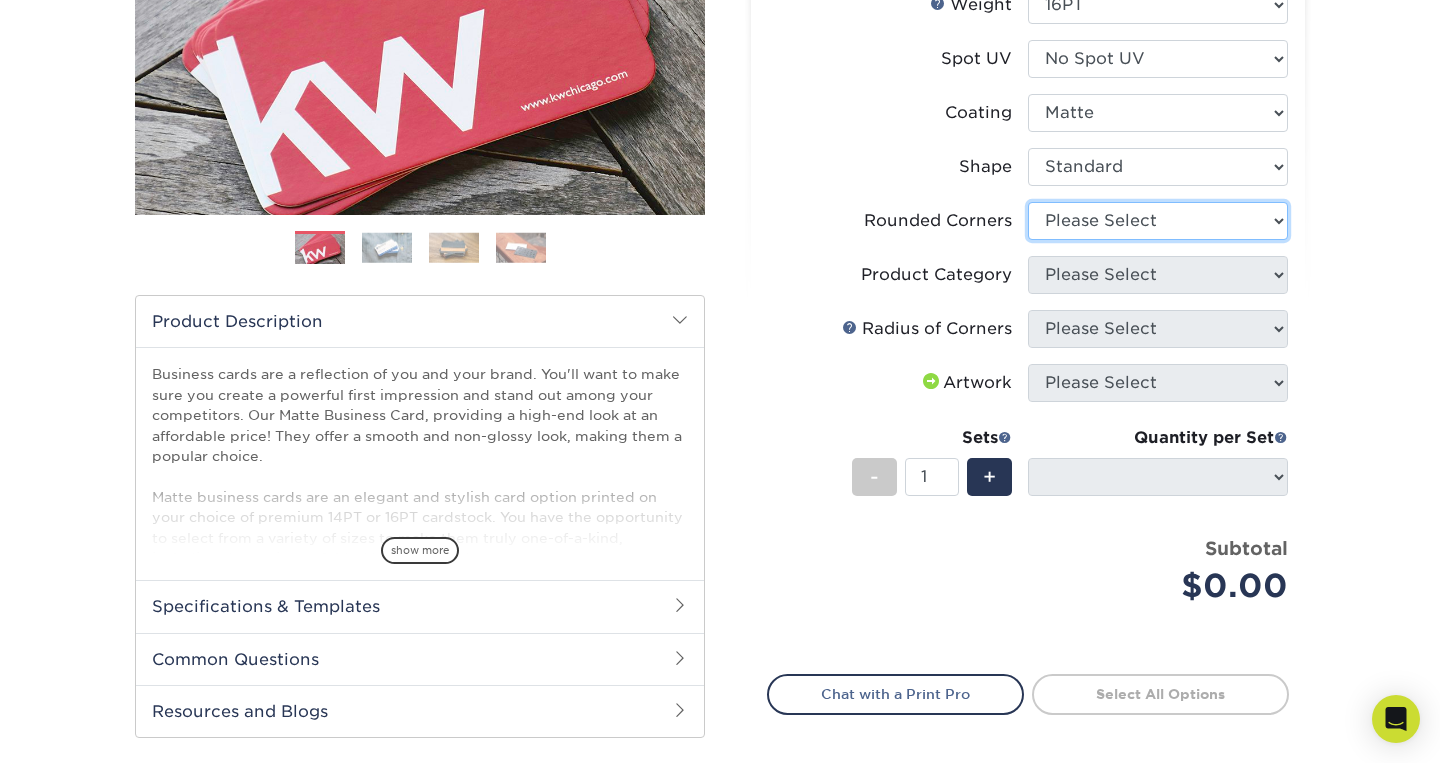 select on "0" 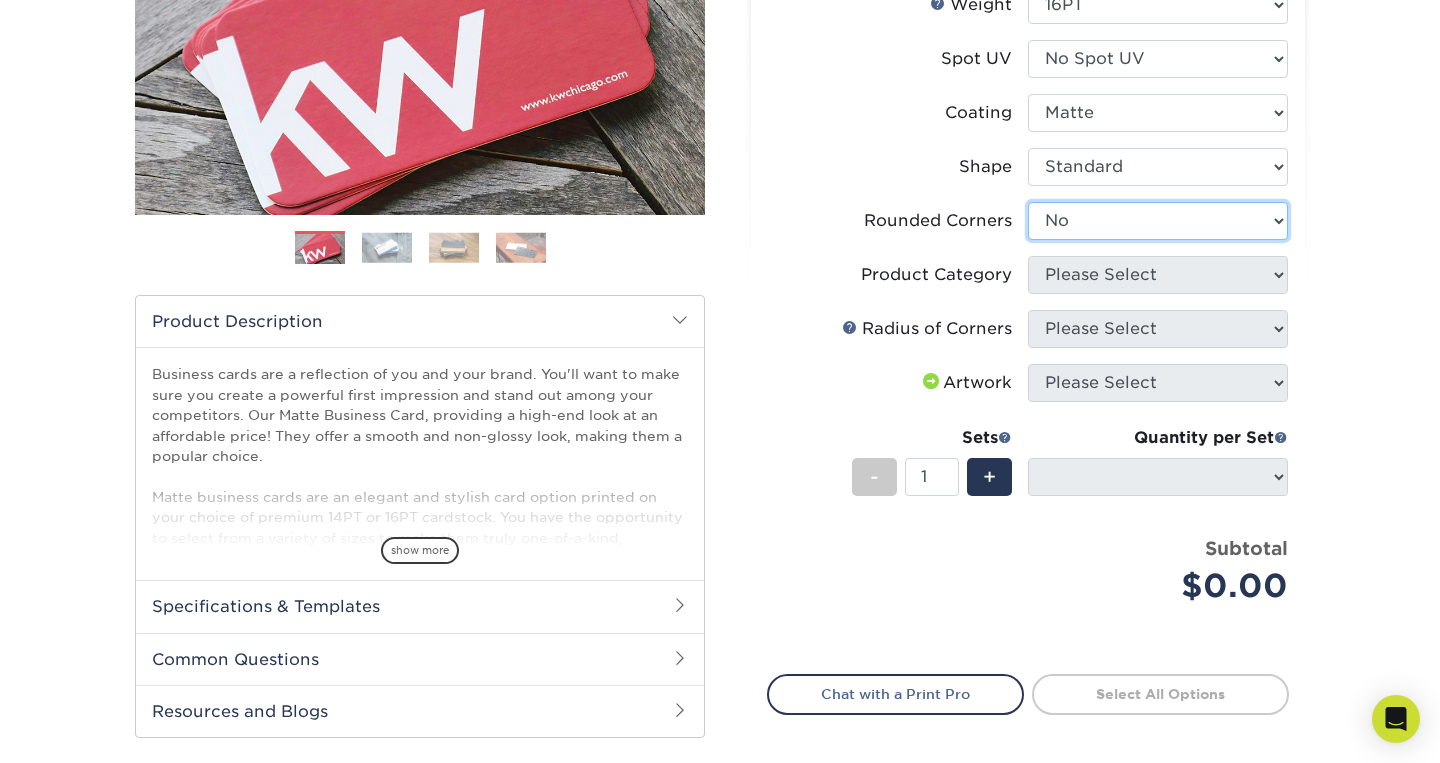 click on "No" at bounding box center [0, 0] 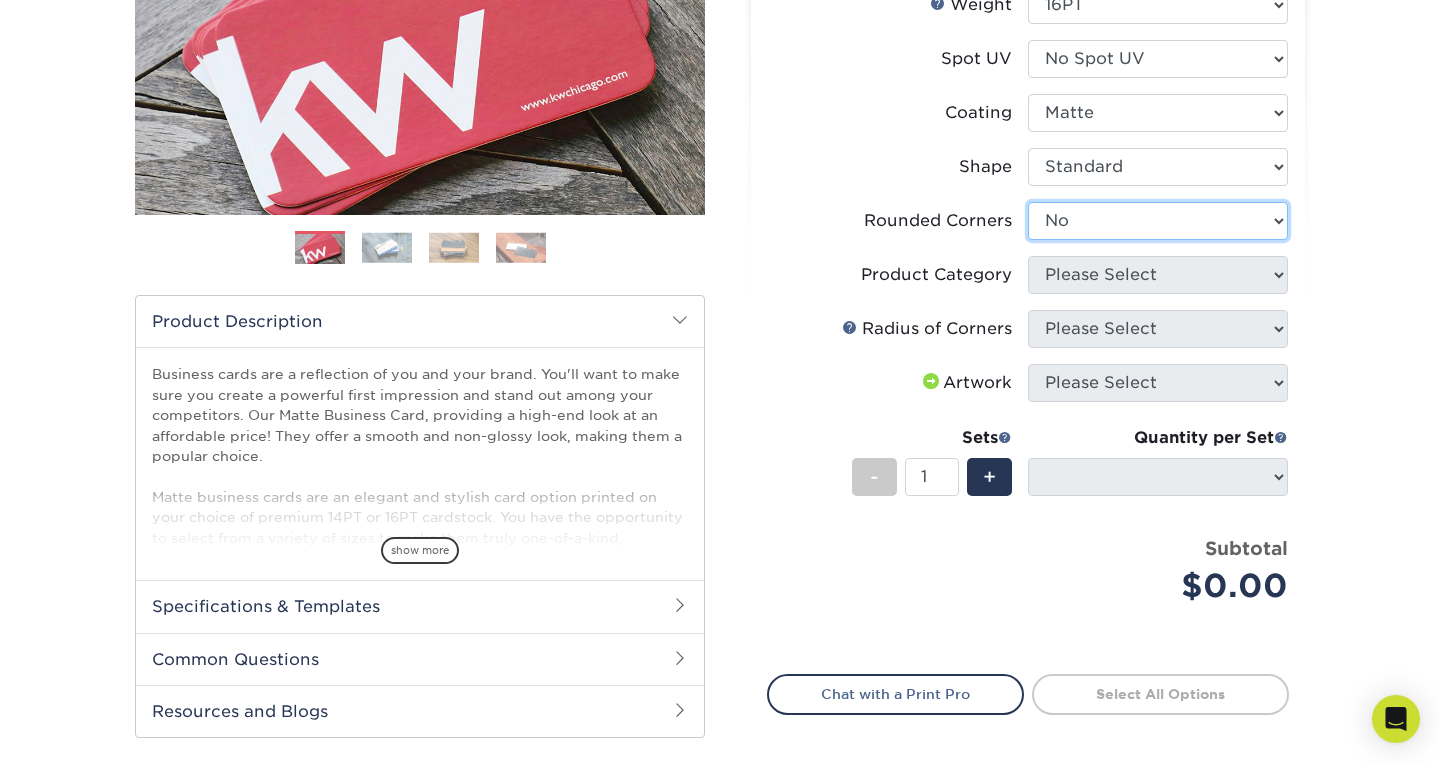 select on "-1" 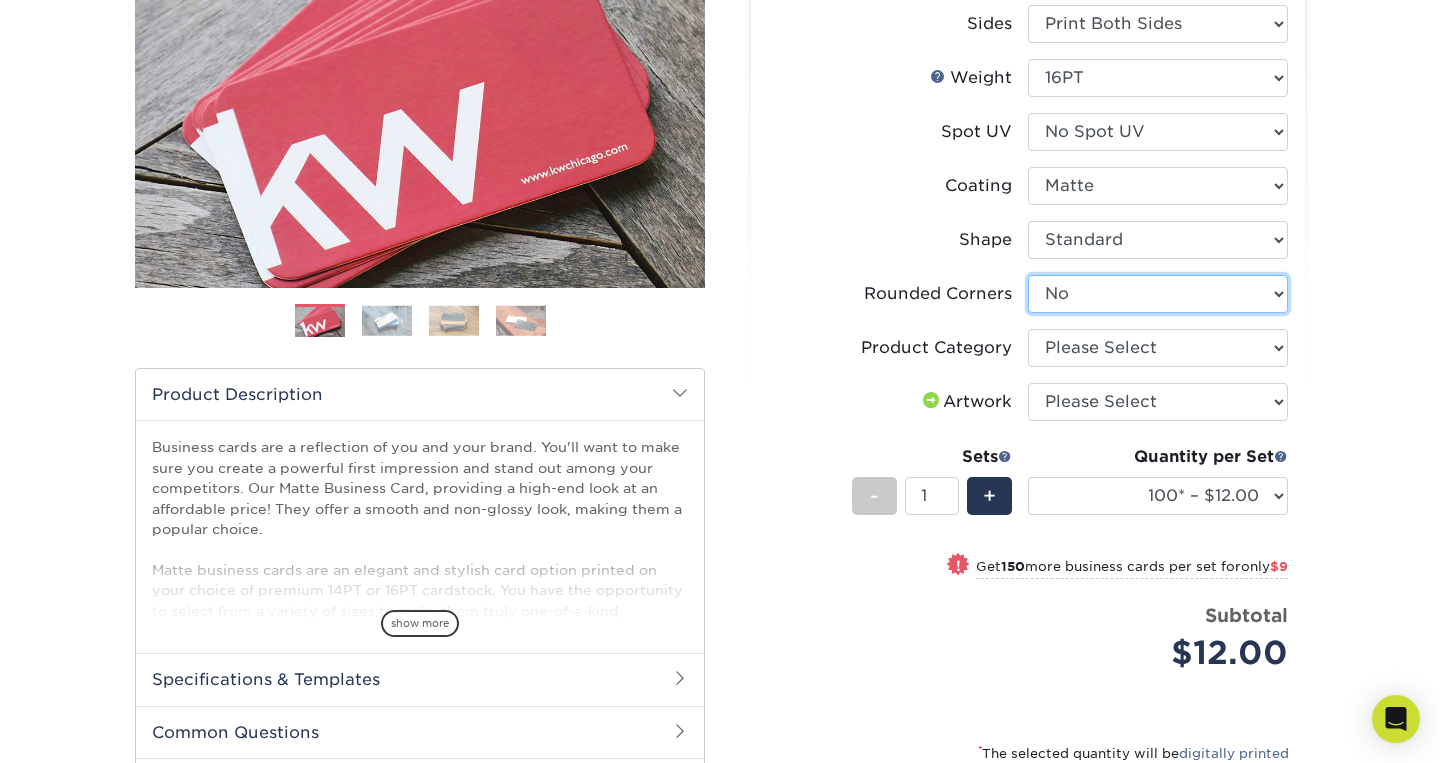scroll, scrollTop: 328, scrollLeft: 0, axis: vertical 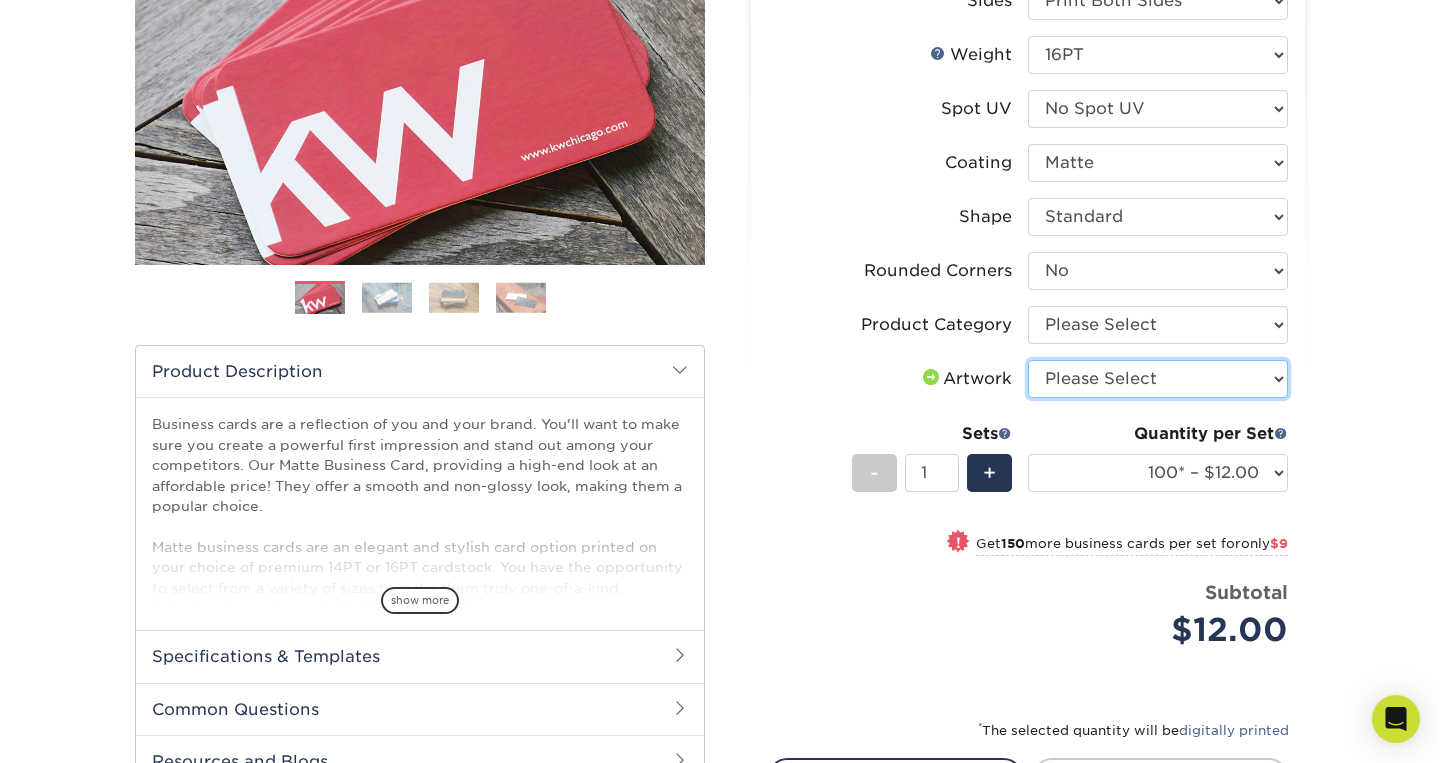 click on "Please Select I will upload files I need a design - $100" at bounding box center (1158, 379) 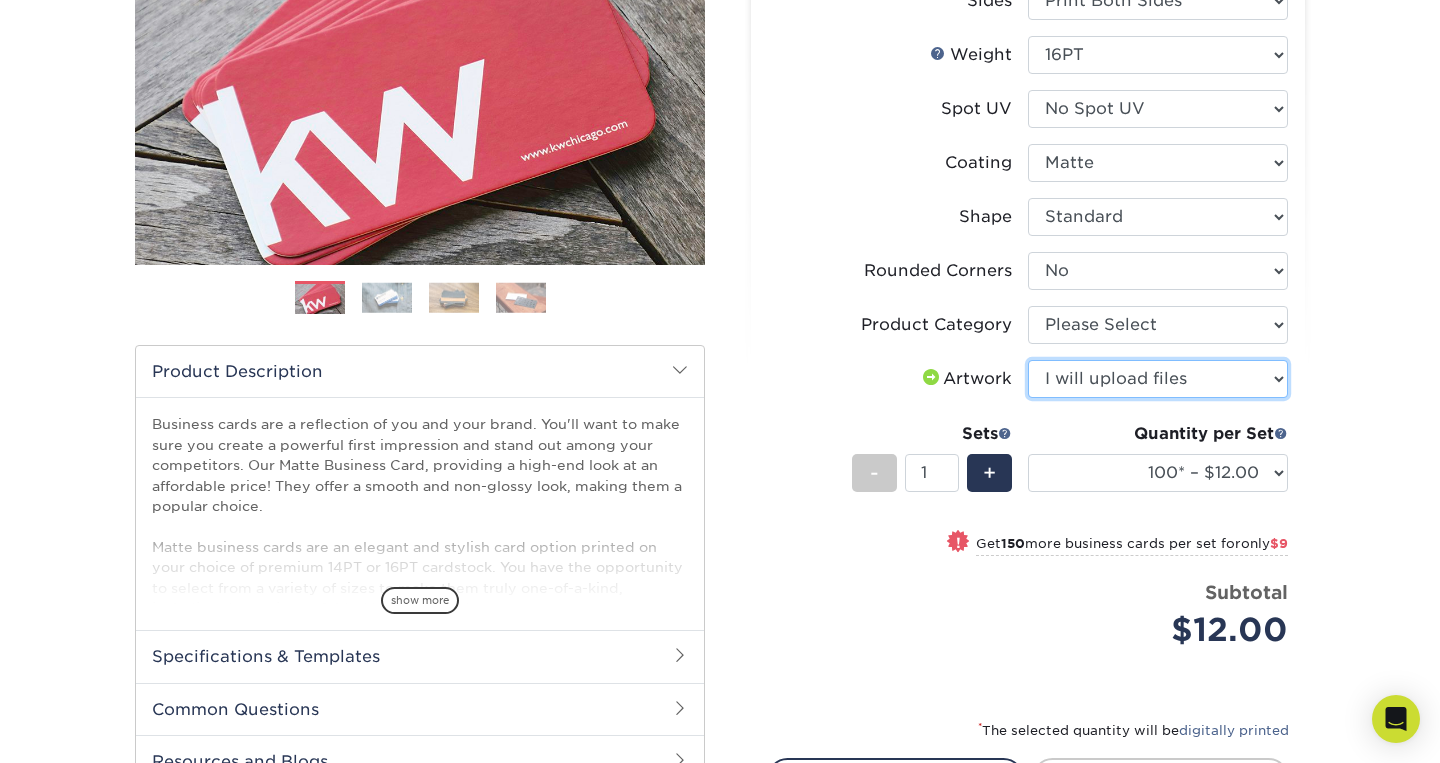 click on "I will upload files" at bounding box center (0, 0) 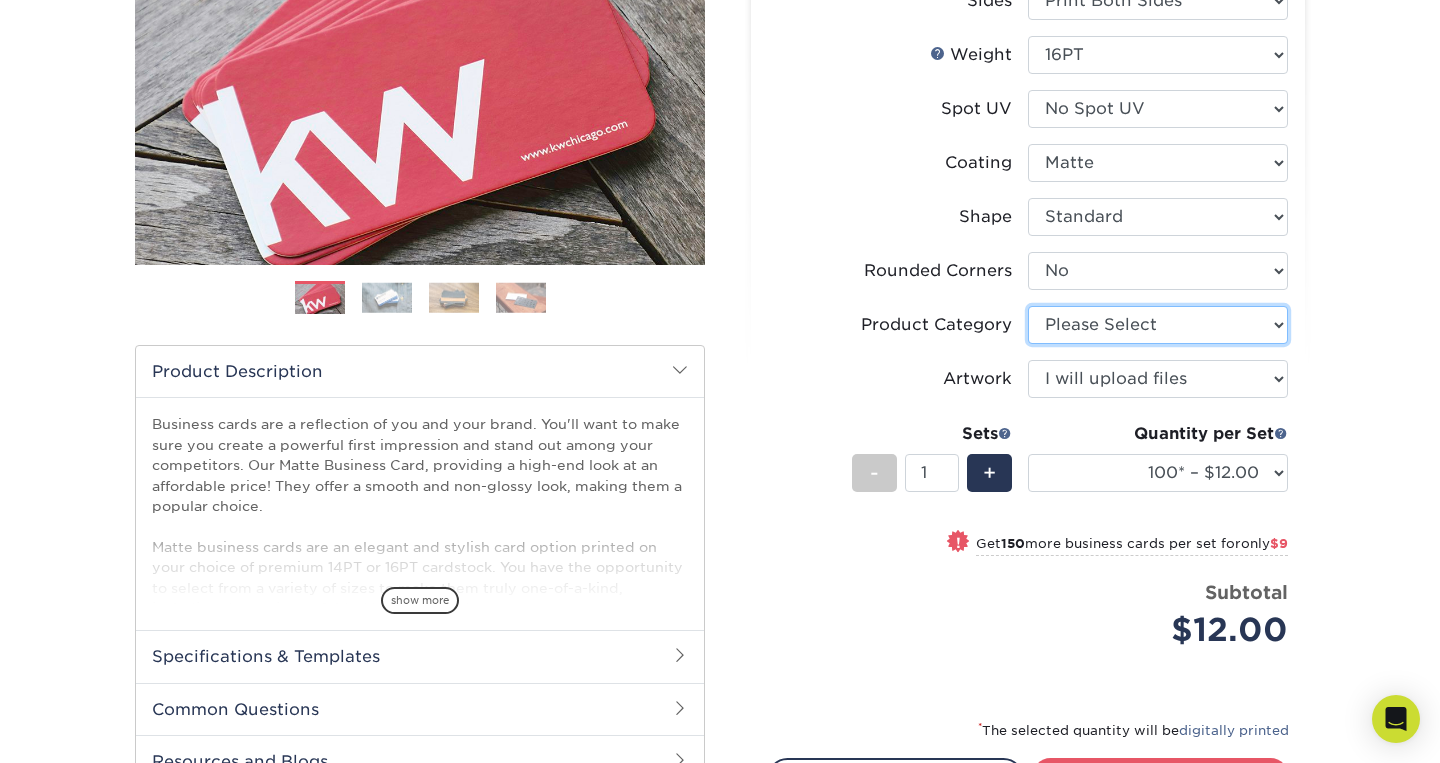select on "3b5148f1-0588-4f88-a218-97bcfdce65c1" 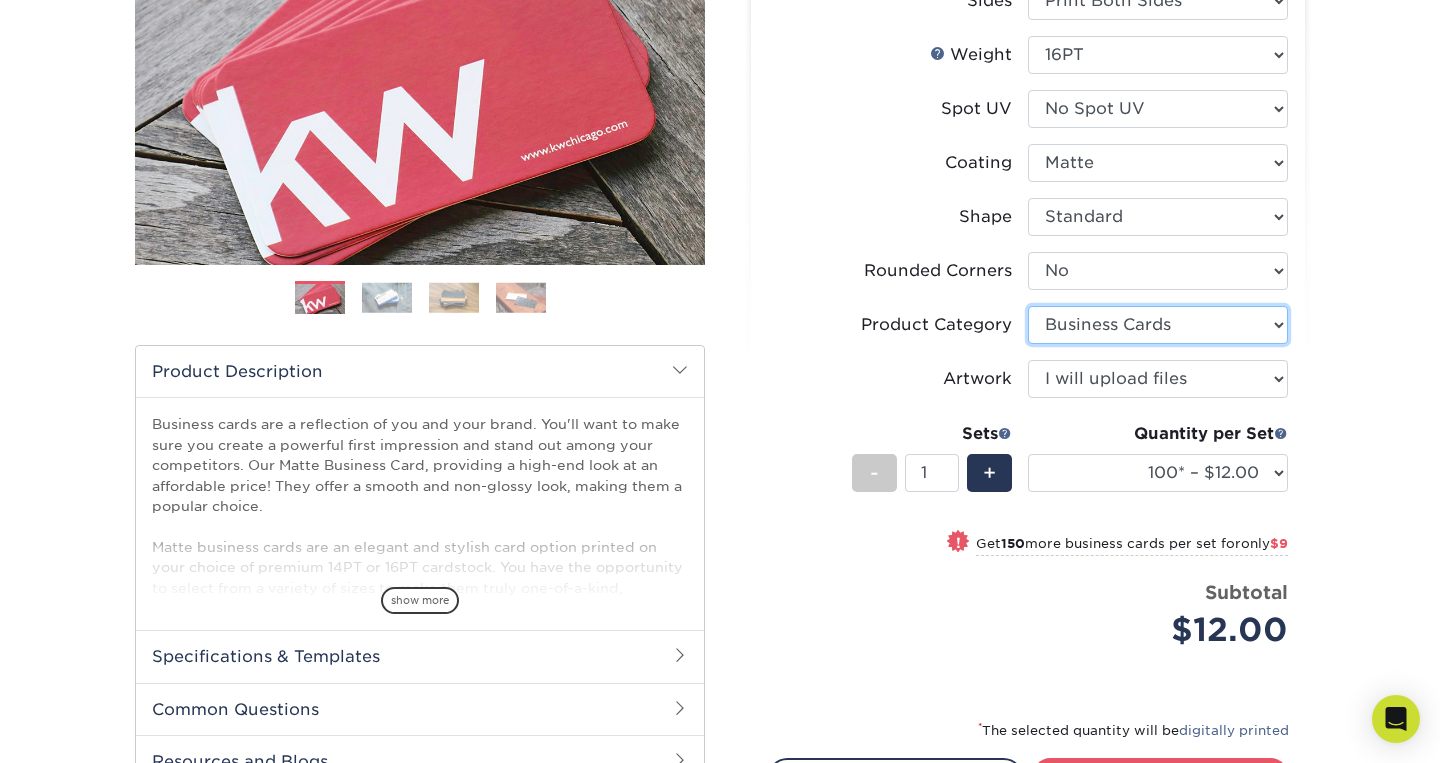 click on "Business Cards" at bounding box center (0, 0) 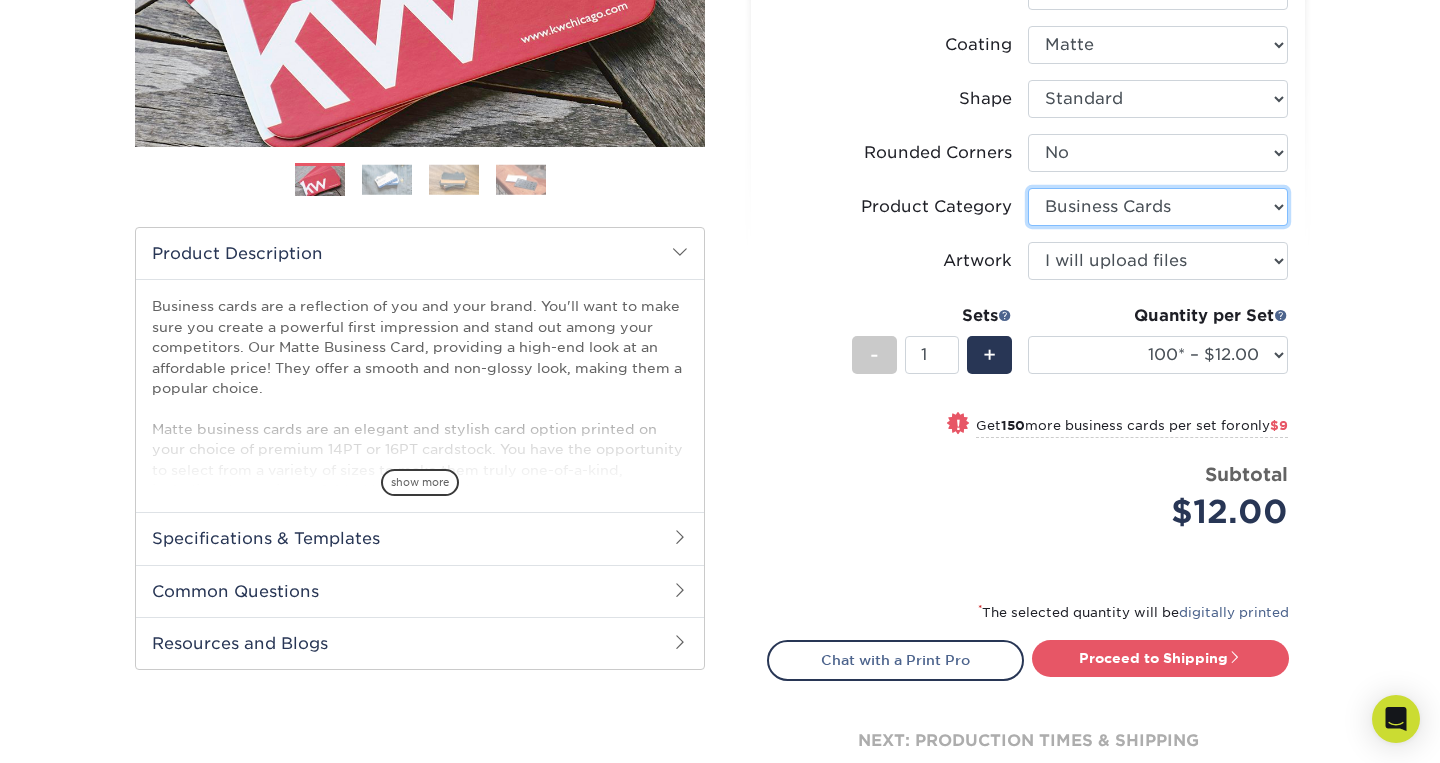 scroll, scrollTop: 461, scrollLeft: 0, axis: vertical 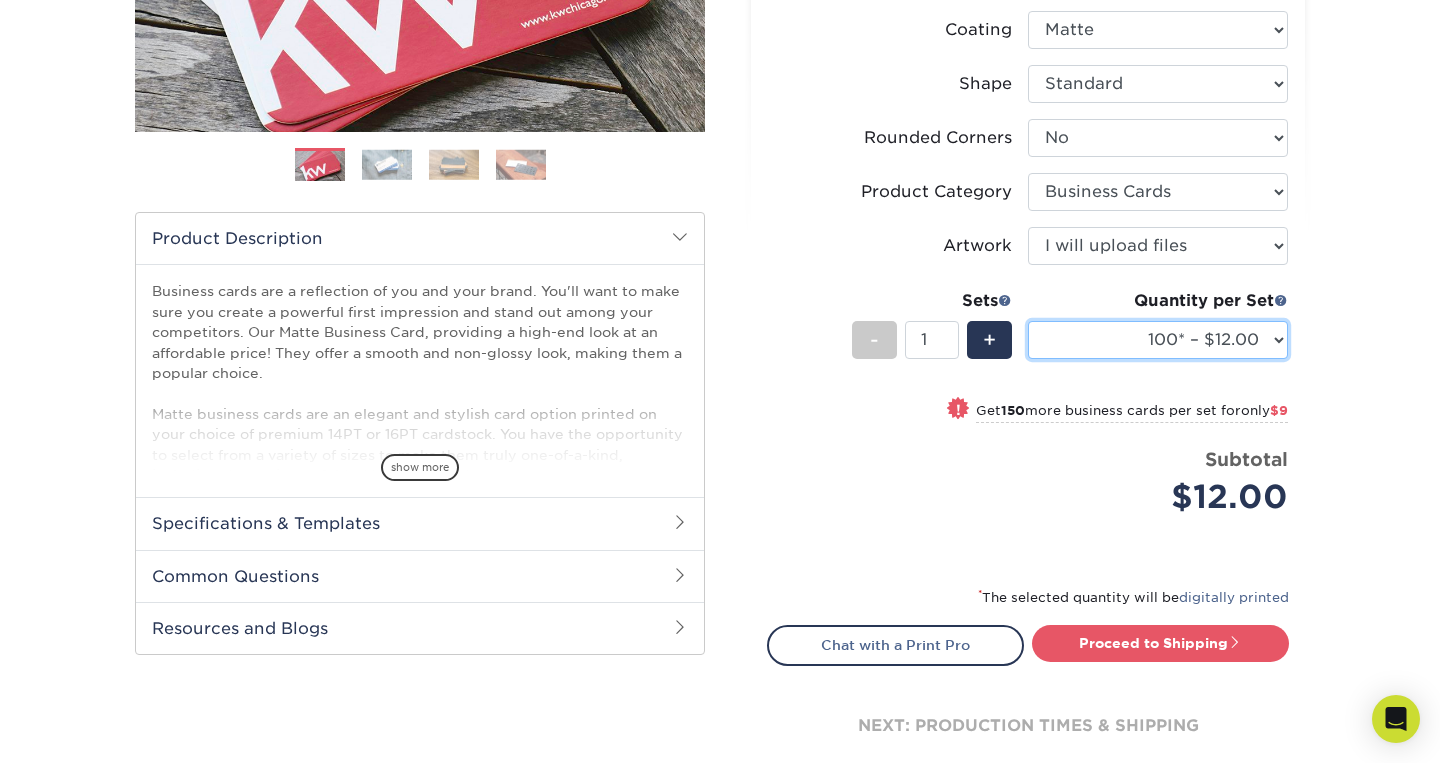 click on "100* – $12.00 250* – $21.00 500 – $42.00 1000 – $53.00 2500 – $95.00 5000 – $183.00 7500 – $269.00 10000 – $321.00 15000 – $474.00 20000 – $623.00 25000 – $771.00 30000 – $919.00 35000 – $1067.00 40000 – $1215.00 45000 – $1358.00 50000 – $1501.00 55000 – $1640.00 60000 – $1783.00 65000 – $1926.00 70000 – $2064.00 75000 – $2202.00 80000 – $2341.00 85000 – $2439.00 90000 – $2612.00 95000 – $2750.00 100000 – $2879.00" at bounding box center [1158, 340] 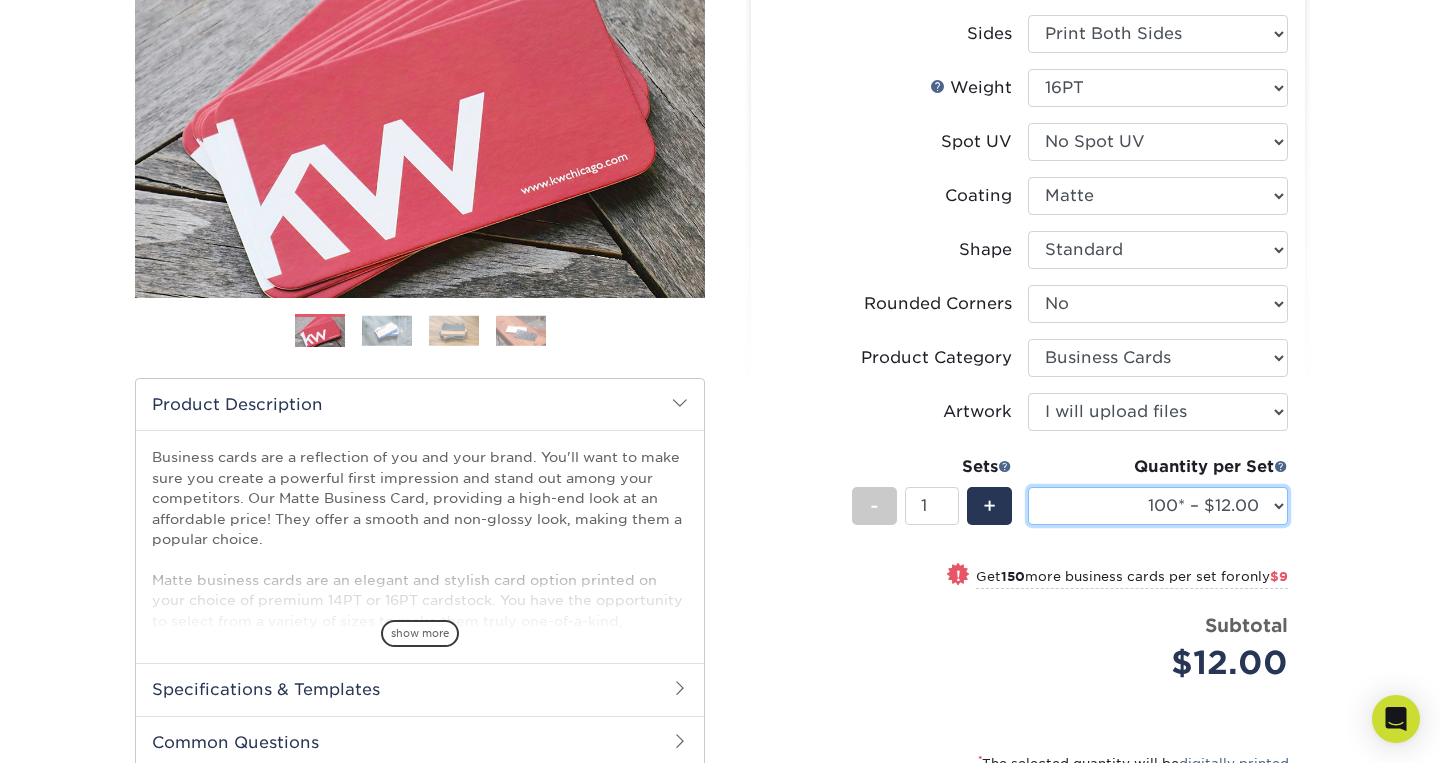 scroll, scrollTop: 139, scrollLeft: 0, axis: vertical 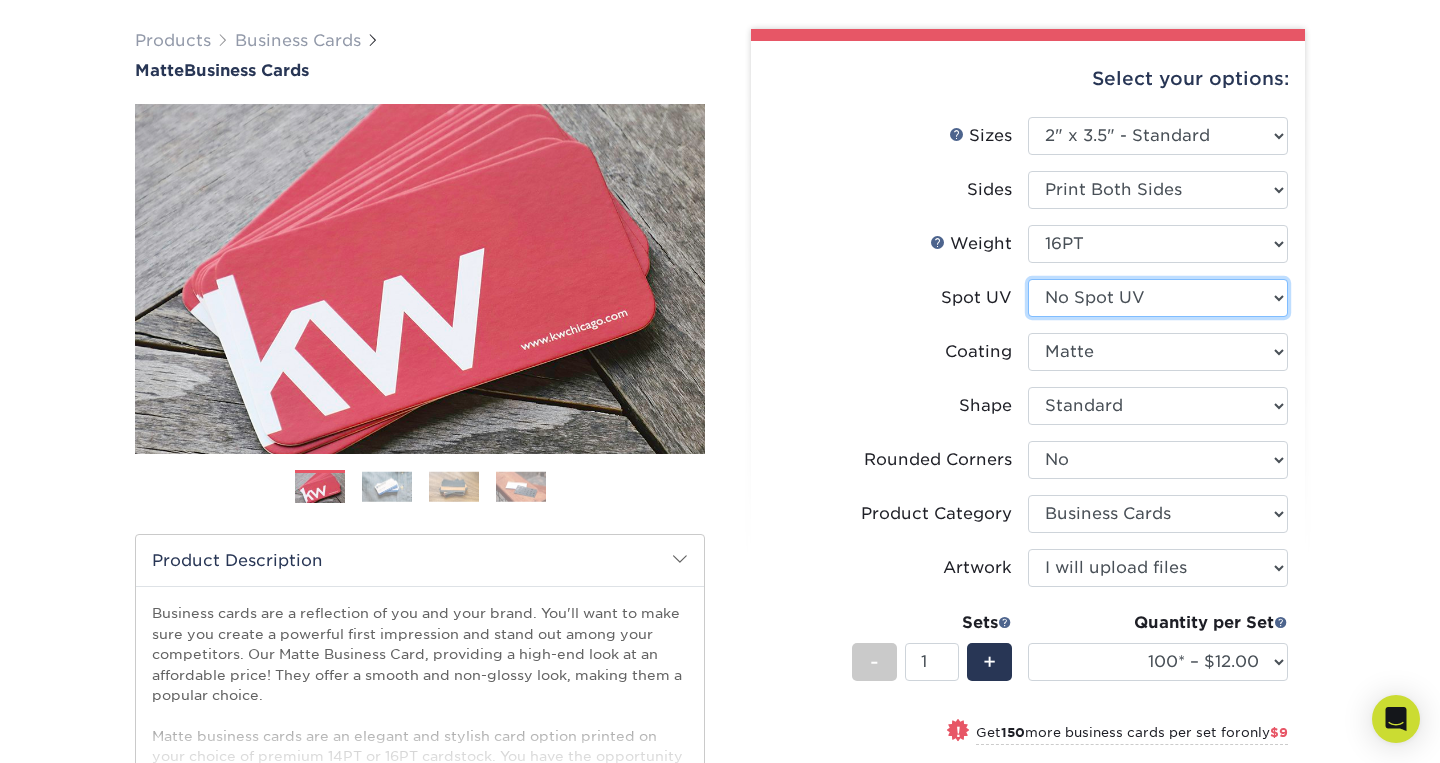 select on "0" 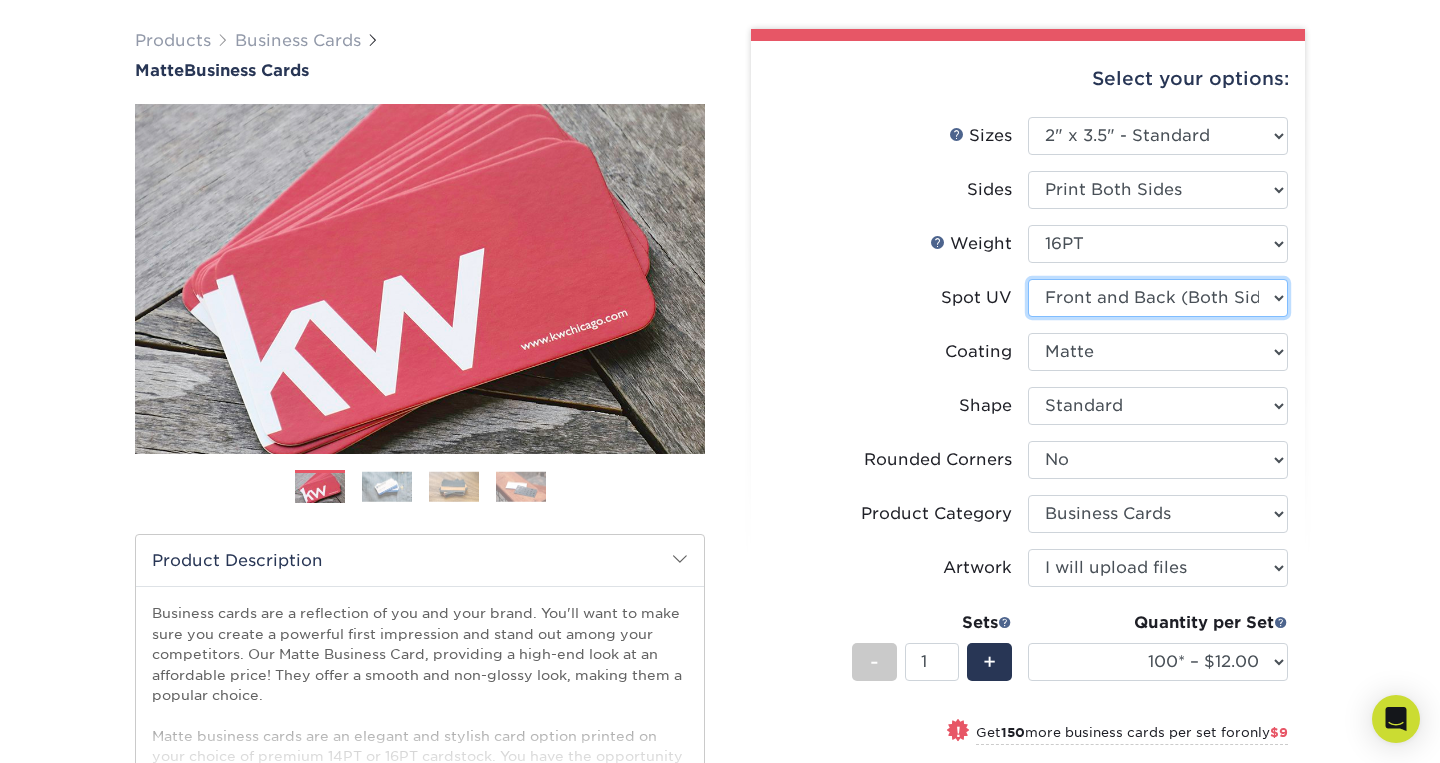 select on "-1" 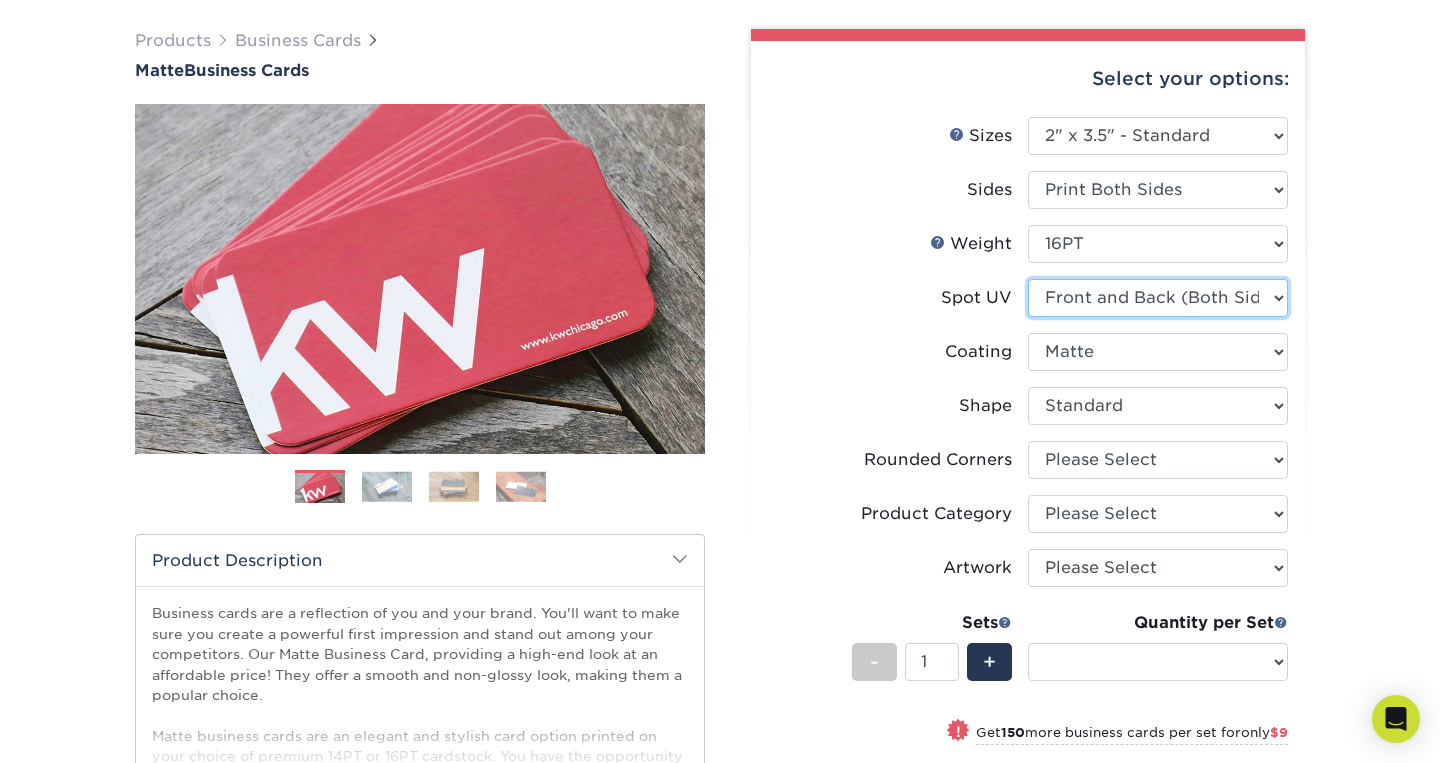 select on "-1" 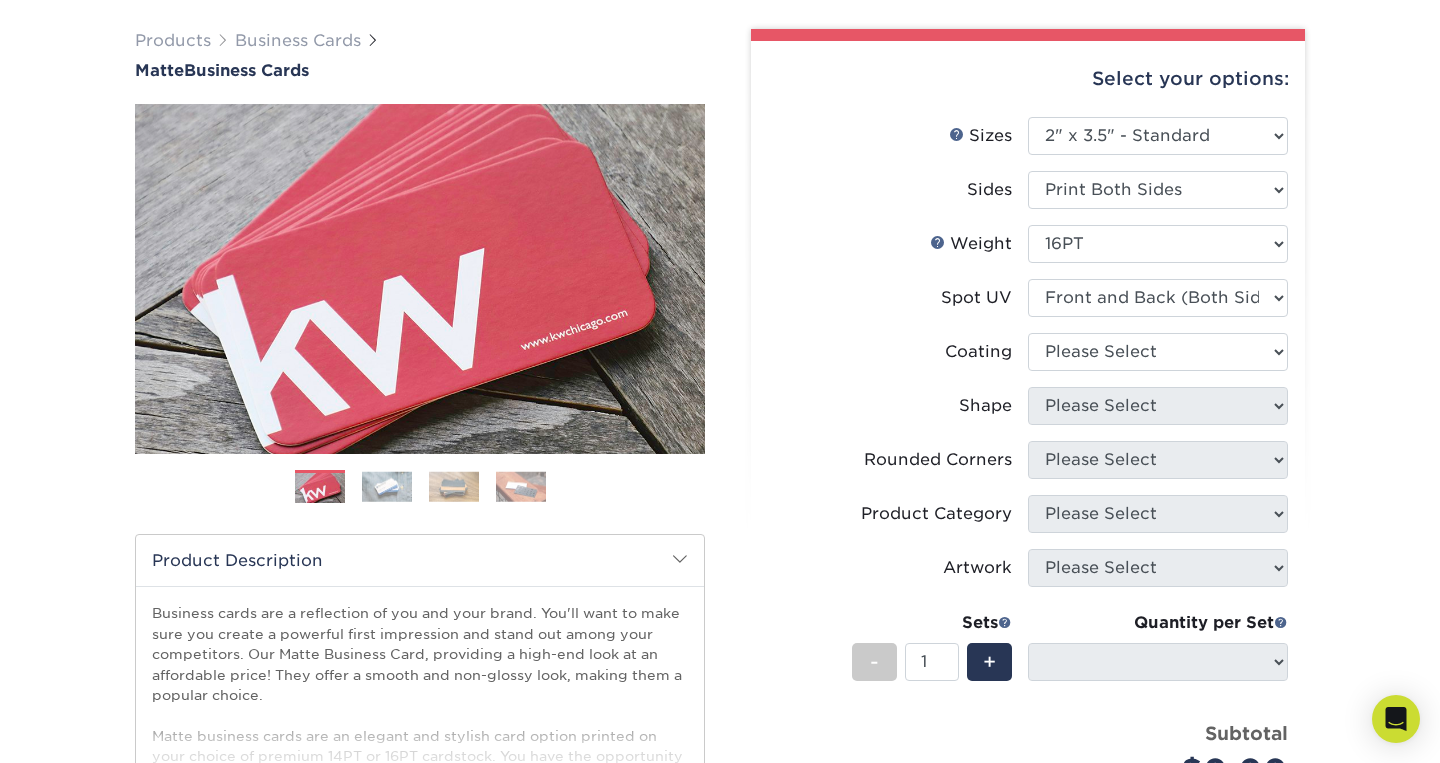 click on "Products
Business Cards
Matte  Business Cards
Previous Next
100 $ 9" at bounding box center [720, 560] 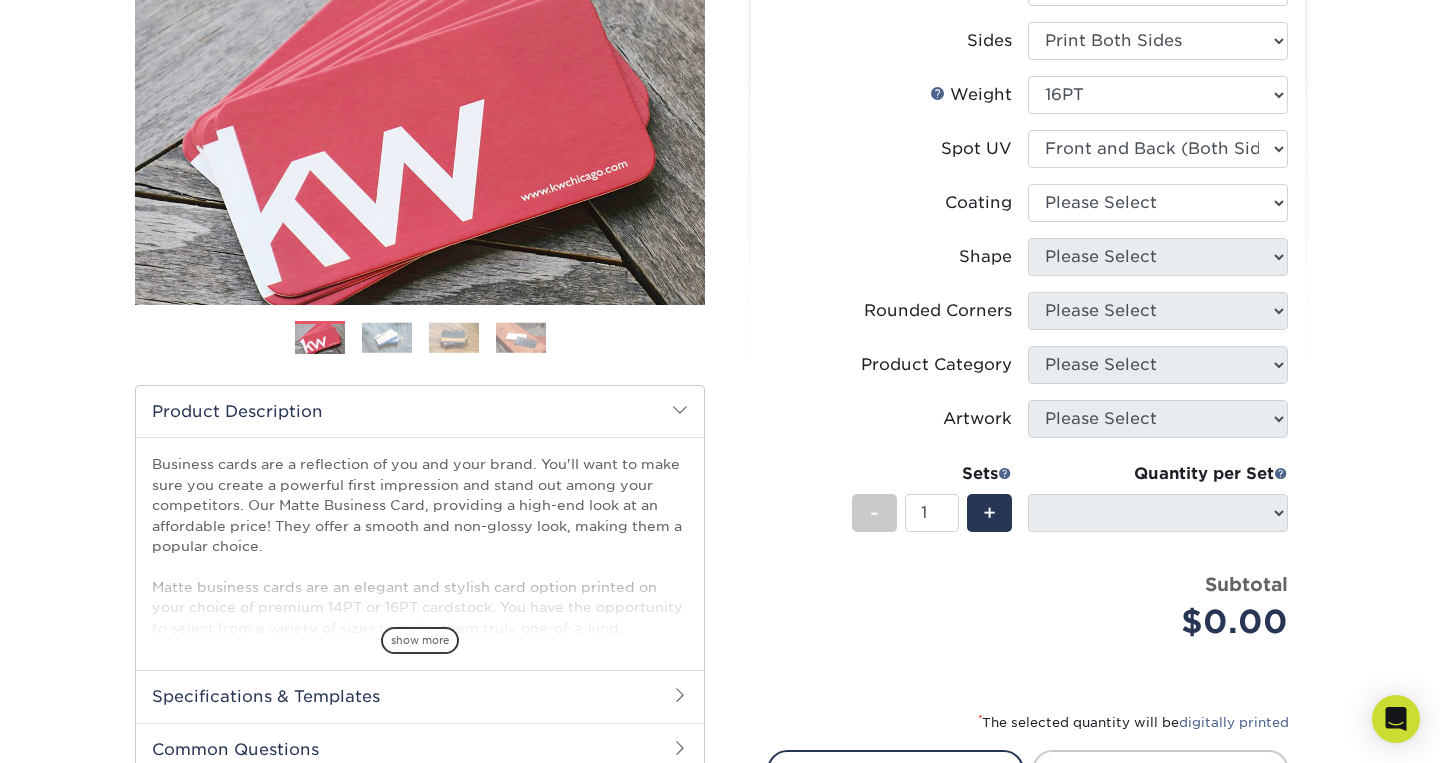 scroll, scrollTop: 301, scrollLeft: 0, axis: vertical 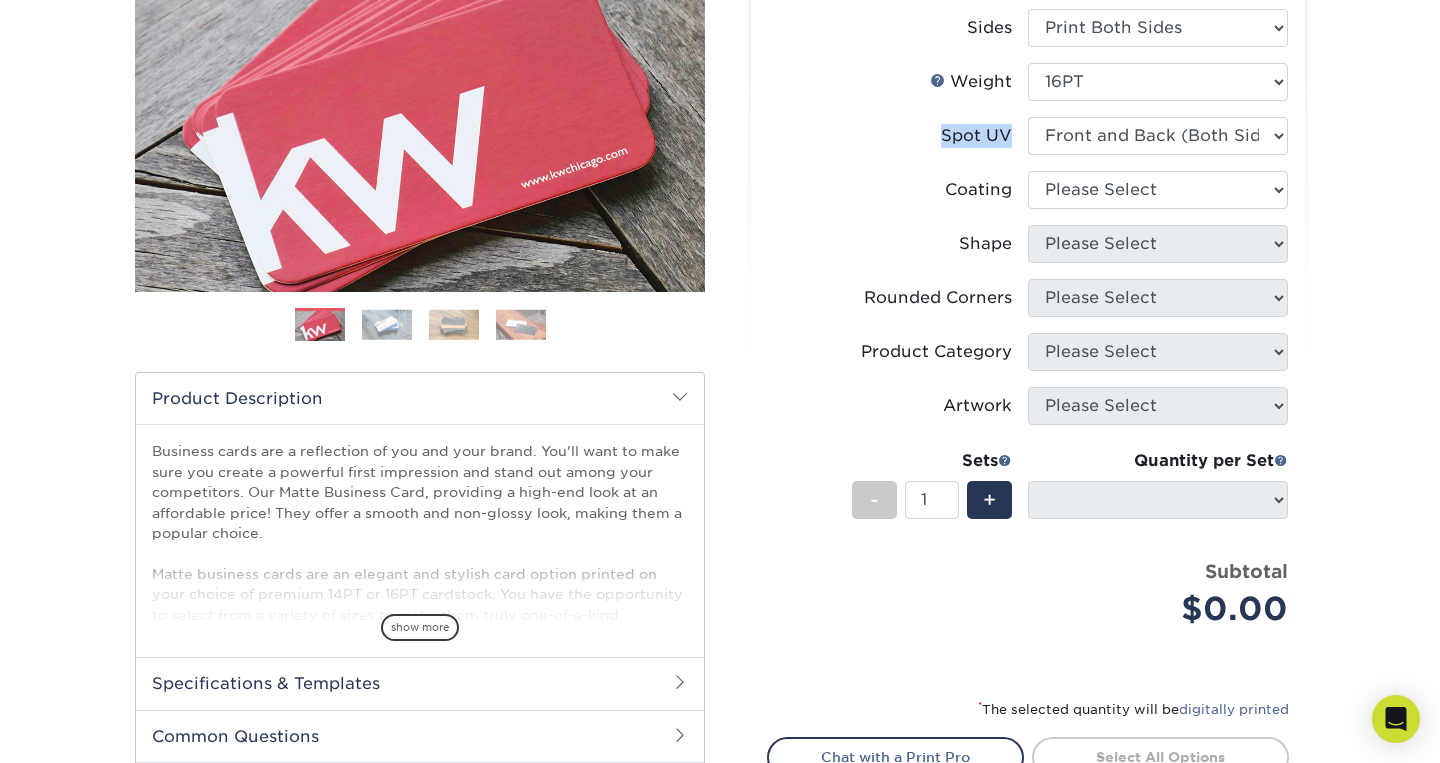 drag, startPoint x: 944, startPoint y: 132, endPoint x: 1008, endPoint y: 134, distance: 64.03124 